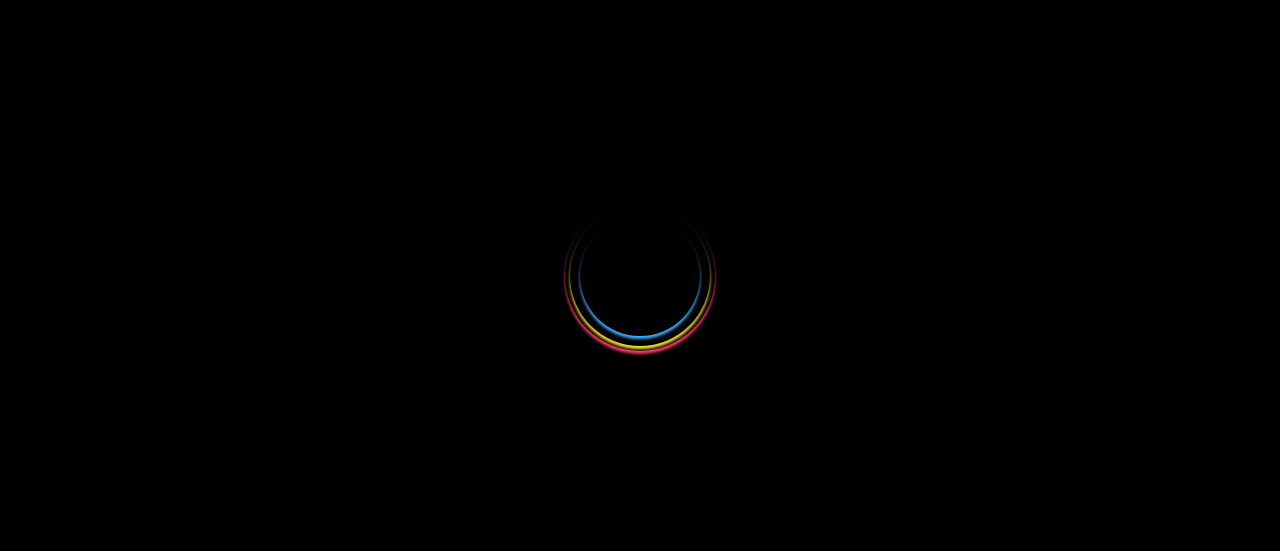 select 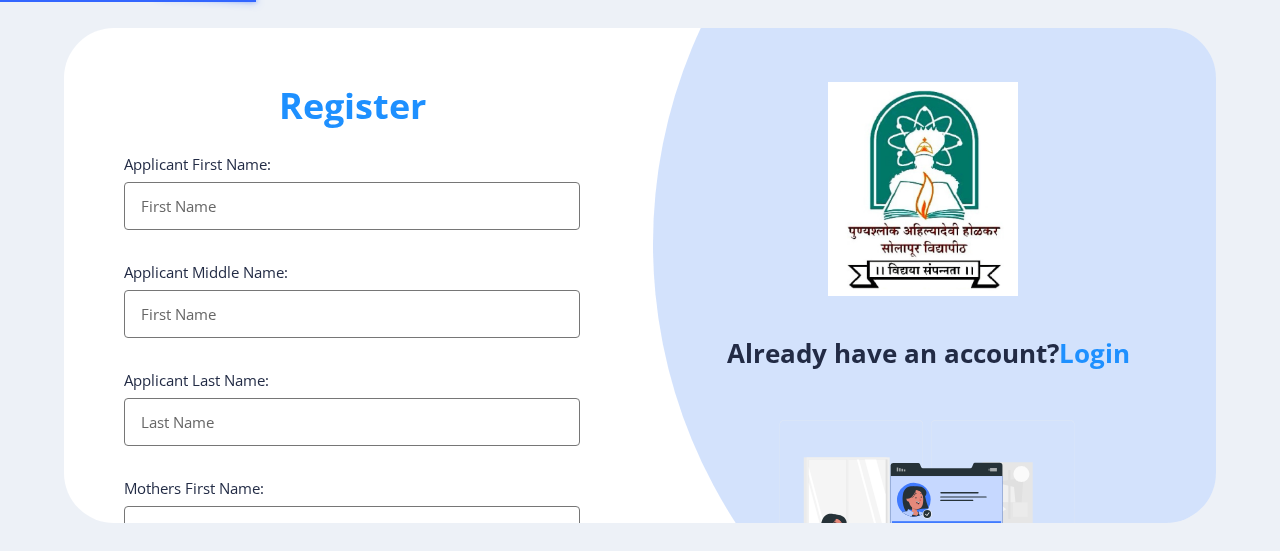 scroll, scrollTop: 0, scrollLeft: 0, axis: both 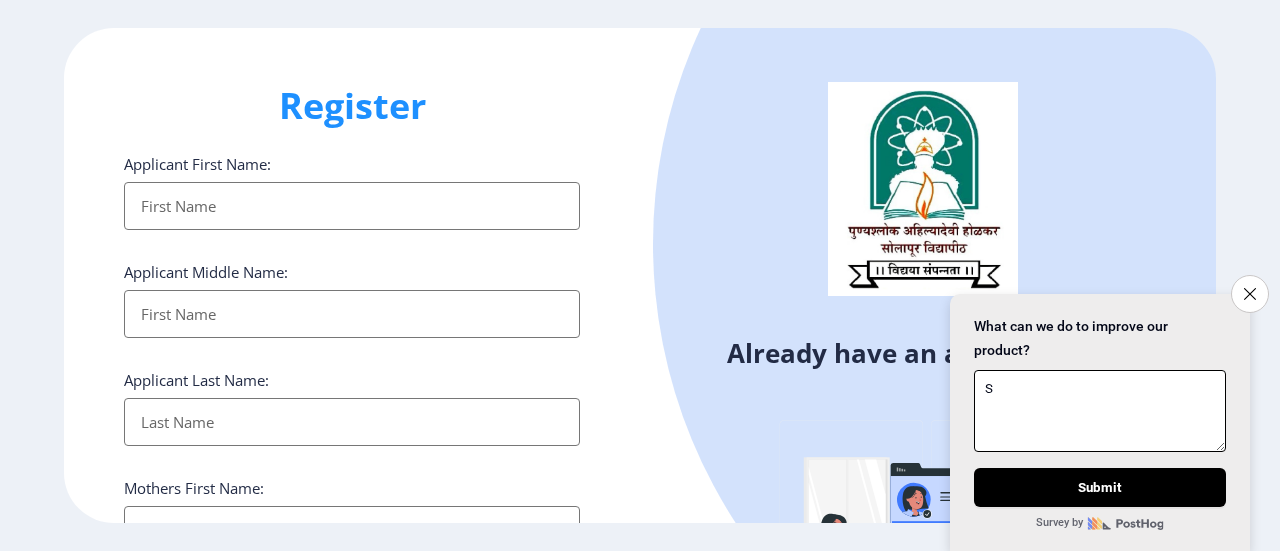 type on "S" 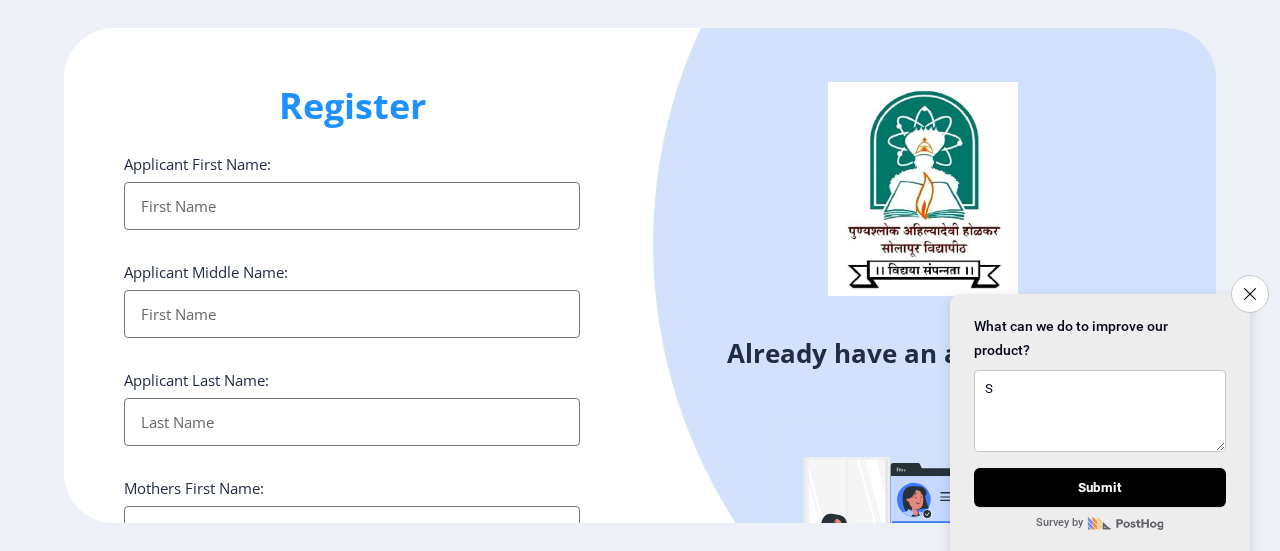 click on "Applicant First Name:" at bounding box center (352, 206) 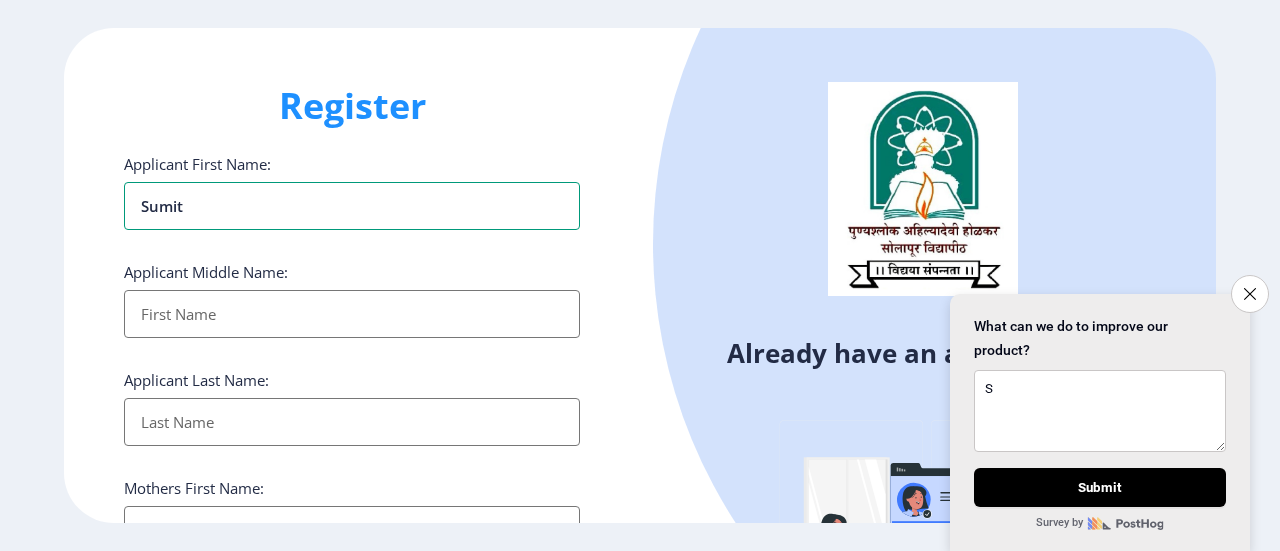 type on "Sumit" 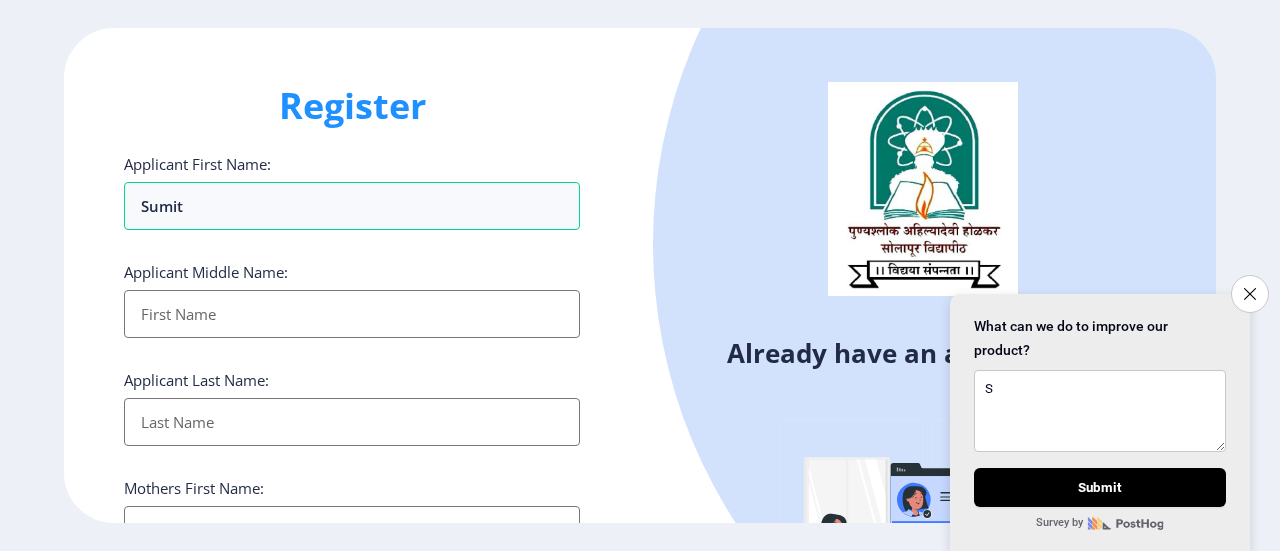 click on "Applicant First Name:" at bounding box center [352, 314] 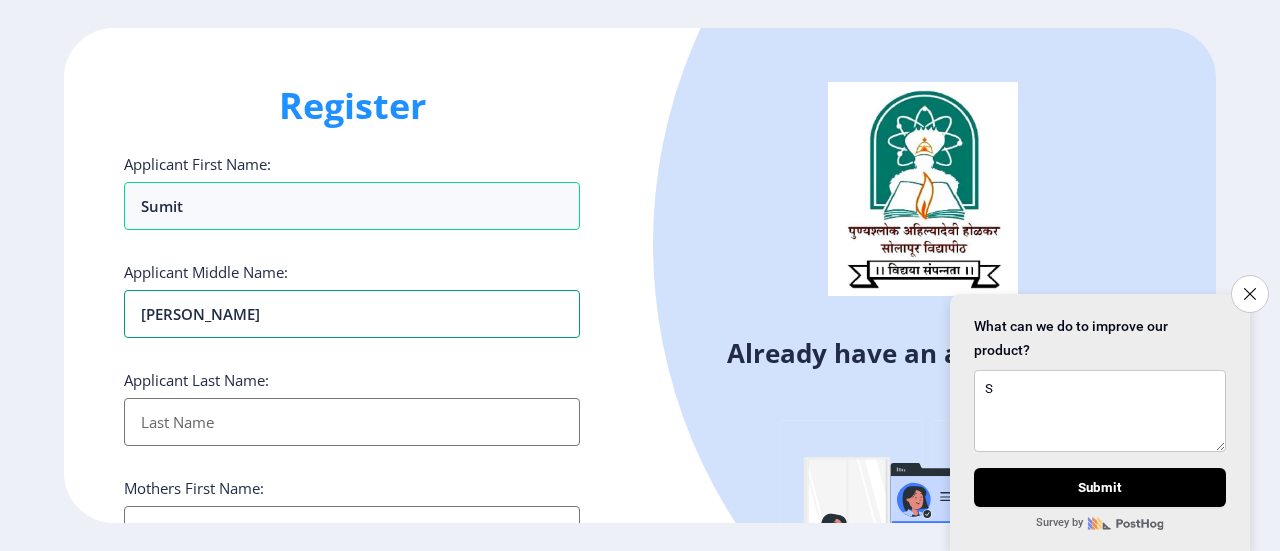 type on "[PERSON_NAME]" 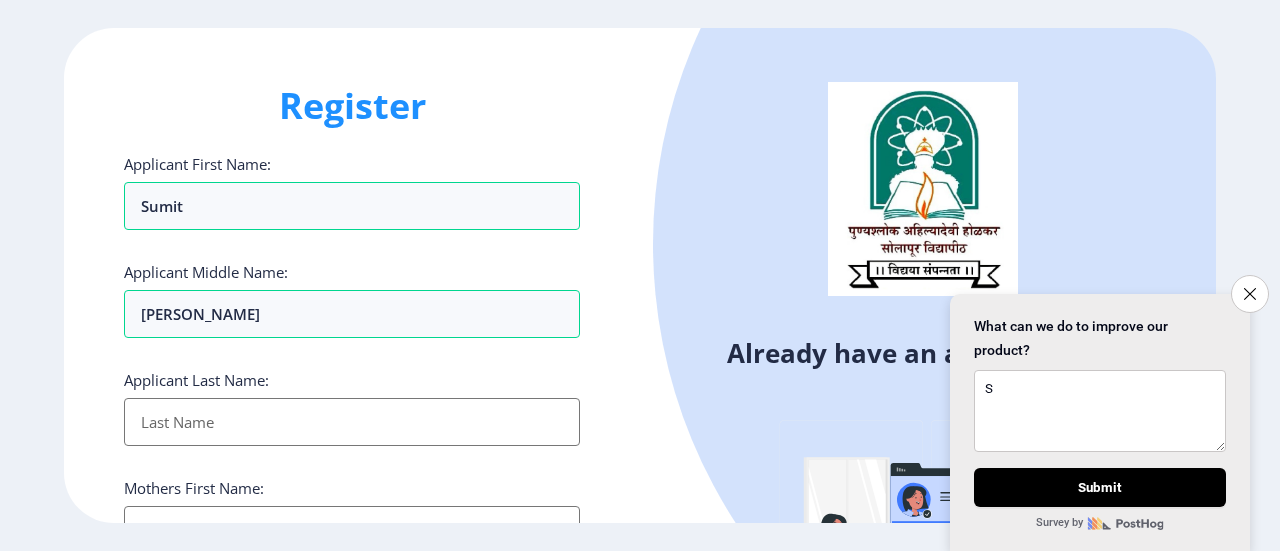 click on "Applicant First Name:" at bounding box center (352, 422) 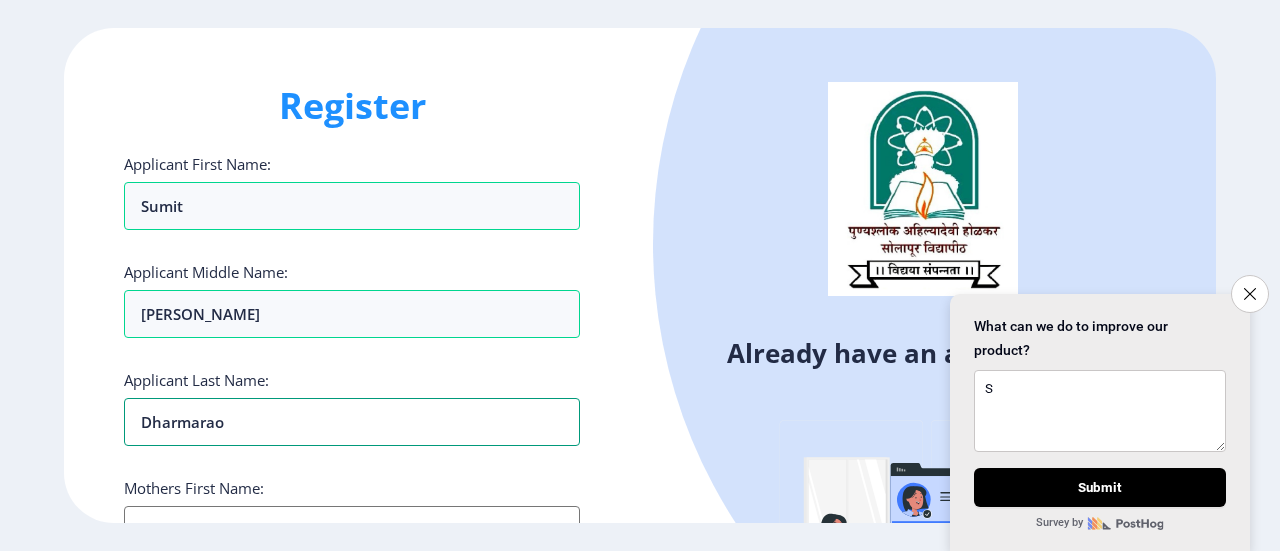 type on "Dharmarao" 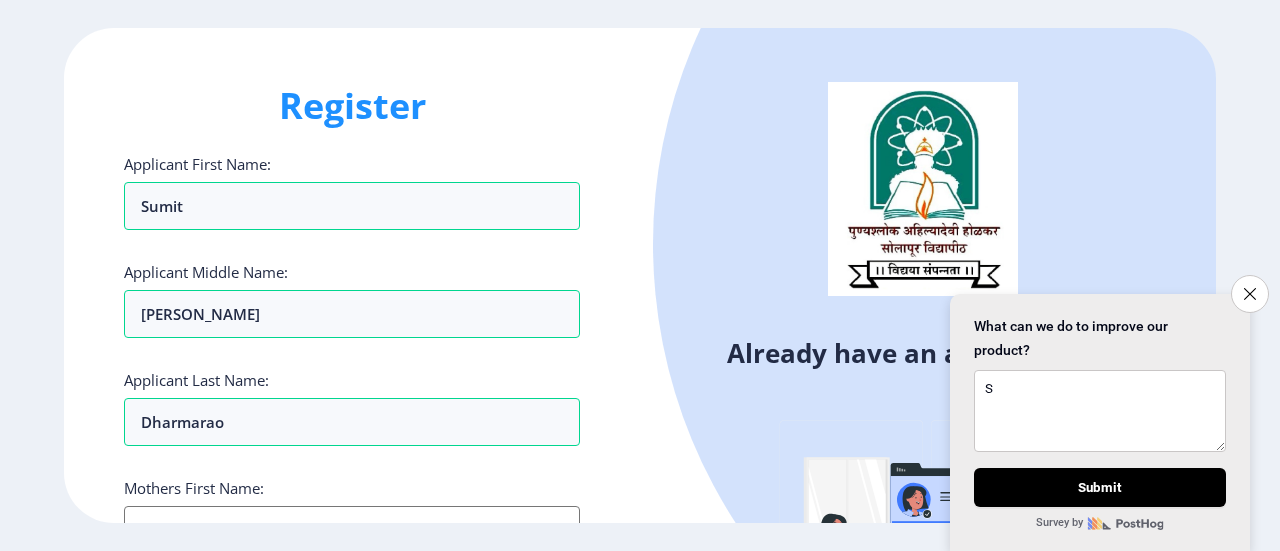 click on "Register Applicant First Name: Sumit Applicant Middle Name: [PERSON_NAME] Applicant Last Name: [PERSON_NAME] Mothers First Name: Applicant Full Name : (As on marksheet) Aadhar Number :  Gender: Select Gender [DEMOGRAPHIC_DATA] [DEMOGRAPHIC_DATA] Other  Country Code and Mobile number  *  +91 [GEOGRAPHIC_DATA] ([GEOGRAPHIC_DATA]) +91 [GEOGRAPHIC_DATA] (‫[GEOGRAPHIC_DATA]‬‎) +93 [GEOGRAPHIC_DATA] ([GEOGRAPHIC_DATA]) +355 [GEOGRAPHIC_DATA] (‫[GEOGRAPHIC_DATA]‬‎) +213 [US_STATE] +1 [GEOGRAPHIC_DATA] +376 [GEOGRAPHIC_DATA] +244 [GEOGRAPHIC_DATA] +1 [GEOGRAPHIC_DATA] +1 [GEOGRAPHIC_DATA] +54 [GEOGRAPHIC_DATA] ([GEOGRAPHIC_DATA]) +374 [GEOGRAPHIC_DATA] +297 [GEOGRAPHIC_DATA] +61 [GEOGRAPHIC_DATA] ([GEOGRAPHIC_DATA]) +43 [GEOGRAPHIC_DATA] ([GEOGRAPHIC_DATA]) +994 [GEOGRAPHIC_DATA] +1 [GEOGRAPHIC_DATA] (‫[GEOGRAPHIC_DATA]‬‎) +973 [GEOGRAPHIC_DATA] ([GEOGRAPHIC_DATA]) +880 [GEOGRAPHIC_DATA] +1 [GEOGRAPHIC_DATA] ([GEOGRAPHIC_DATA]) +375 [GEOGRAPHIC_DATA] ([GEOGRAPHIC_DATA]) +32 [GEOGRAPHIC_DATA] +501 [GEOGRAPHIC_DATA] ([GEOGRAPHIC_DATA]) +229 [GEOGRAPHIC_DATA] +1 [GEOGRAPHIC_DATA] (འབྲུག) +975 [GEOGRAPHIC_DATA] +591 [GEOGRAPHIC_DATA] ([GEOGRAPHIC_DATA]) +387 [GEOGRAPHIC_DATA] +267 [GEOGRAPHIC_DATA] ([GEOGRAPHIC_DATA]) +55 [GEOGRAPHIC_DATA] +246 [GEOGRAPHIC_DATA] +1 [GEOGRAPHIC_DATA] +673" 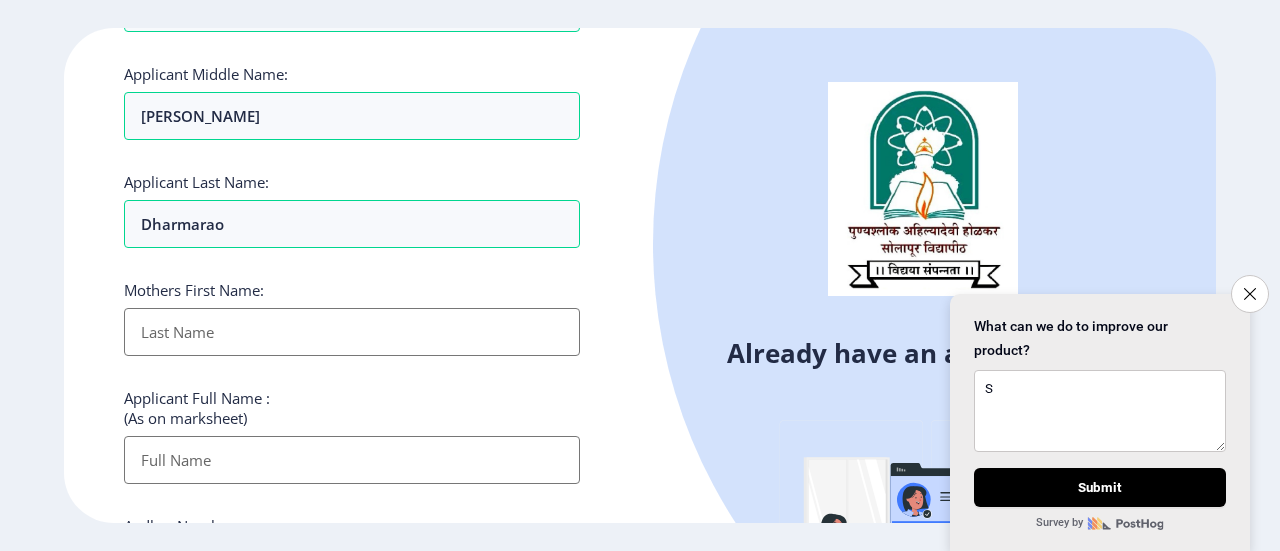 scroll, scrollTop: 200, scrollLeft: 0, axis: vertical 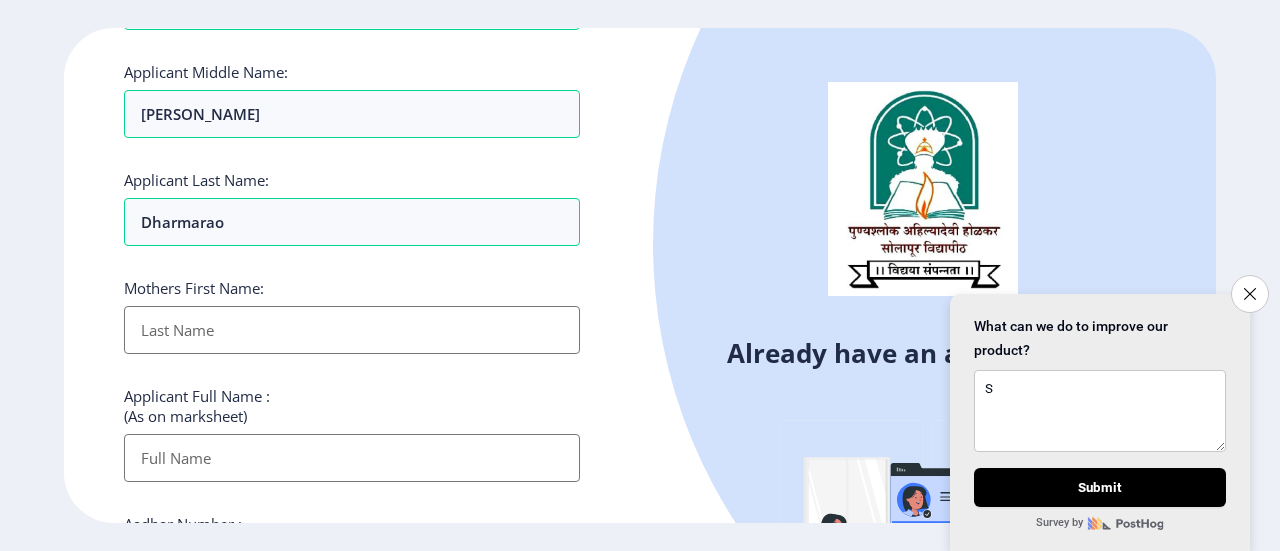 click on "Applicant First Name:" at bounding box center (352, 330) 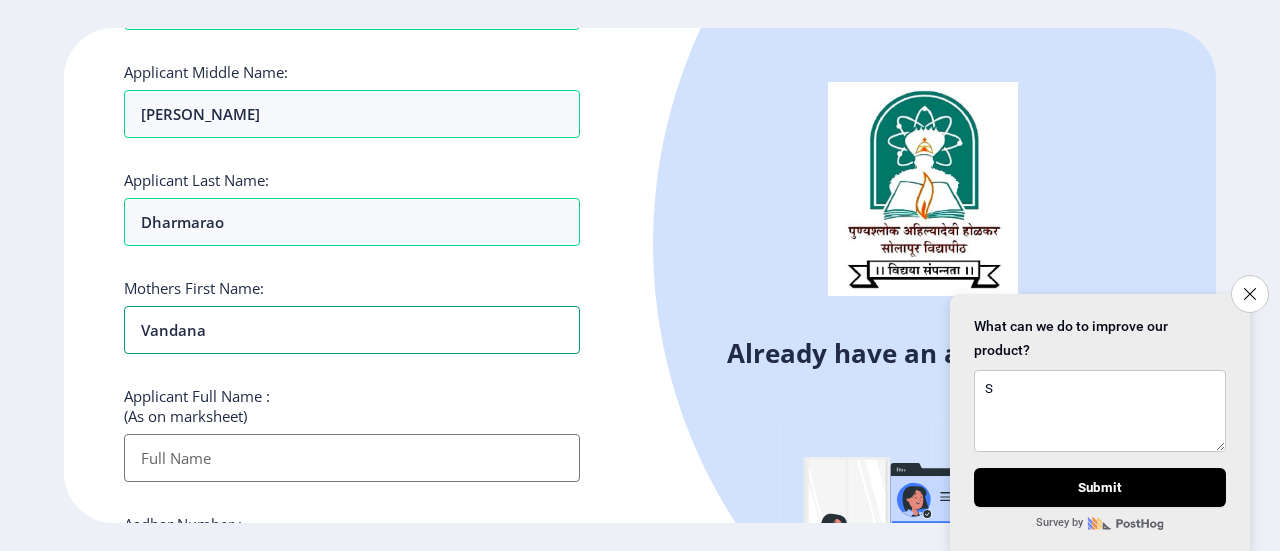 type on "Vandana" 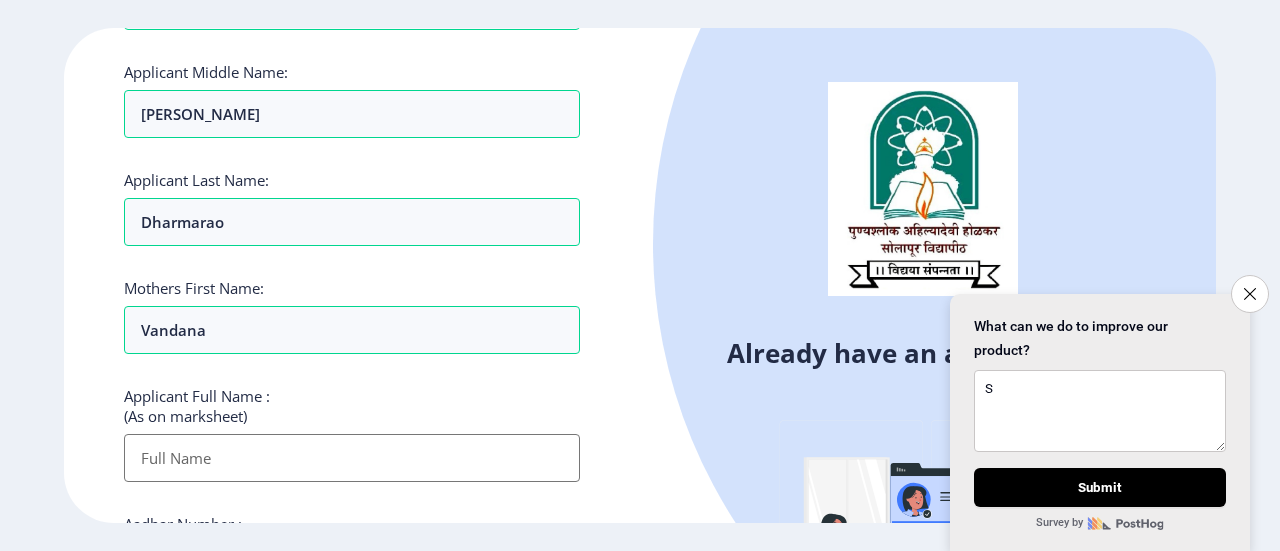 click on "Applicant First Name:" at bounding box center (352, 458) 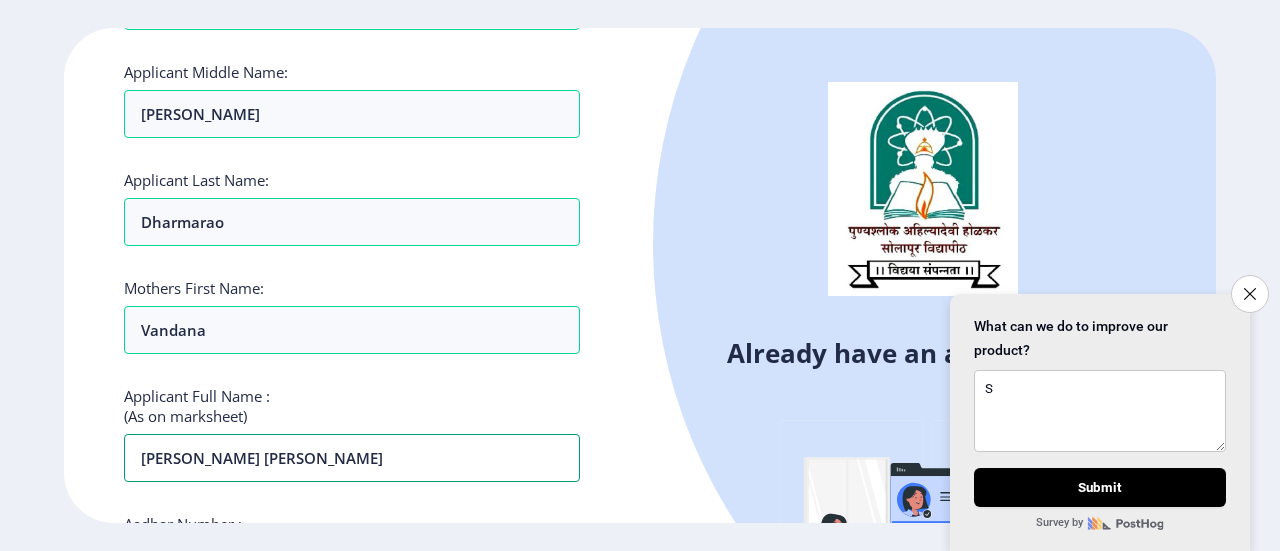 type on "[PERSON_NAME] [PERSON_NAME]" 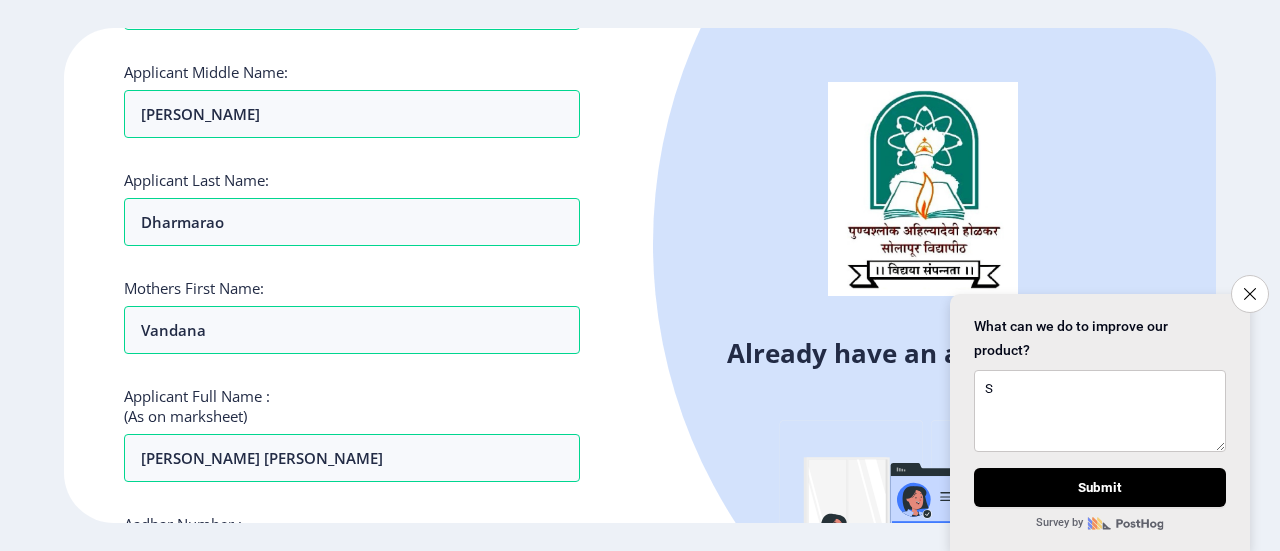 click on "Register Applicant First Name: Sumit Applicant Middle Name: [PERSON_NAME] Applicant Last Name: [PERSON_NAME] Mothers First Name: [PERSON_NAME] Applicant Full Name : (As on marksheet) [PERSON_NAME] [PERSON_NAME] Aadhar Number :  Gender: Select Gender [DEMOGRAPHIC_DATA] [DEMOGRAPHIC_DATA] Other  Country Code and Mobile number  *  +91 [GEOGRAPHIC_DATA] ([GEOGRAPHIC_DATA]) +91 [GEOGRAPHIC_DATA] (‫[GEOGRAPHIC_DATA]‬‎) +93 [GEOGRAPHIC_DATA] ([GEOGRAPHIC_DATA]) +355 [GEOGRAPHIC_DATA] (‫[GEOGRAPHIC_DATA]‬‎) +213 [US_STATE] +1 [GEOGRAPHIC_DATA] +376 [GEOGRAPHIC_DATA] +244 [GEOGRAPHIC_DATA] +1 [GEOGRAPHIC_DATA] +1 [GEOGRAPHIC_DATA] +54 [GEOGRAPHIC_DATA] ([GEOGRAPHIC_DATA]) +374 [GEOGRAPHIC_DATA] +297 [GEOGRAPHIC_DATA] +61 [GEOGRAPHIC_DATA] ([GEOGRAPHIC_DATA]) +43 [GEOGRAPHIC_DATA] ([GEOGRAPHIC_DATA]) +994 [GEOGRAPHIC_DATA] +1 [GEOGRAPHIC_DATA] ([GEOGRAPHIC_DATA][GEOGRAPHIC_DATA]‬‎) +973 [GEOGRAPHIC_DATA] ([GEOGRAPHIC_DATA]) +880 [GEOGRAPHIC_DATA] +1 [GEOGRAPHIC_DATA] ([GEOGRAPHIC_DATA]) +375 [GEOGRAPHIC_DATA] ([GEOGRAPHIC_DATA]) +32 [GEOGRAPHIC_DATA] +501 [GEOGRAPHIC_DATA] ([GEOGRAPHIC_DATA]) +229 [GEOGRAPHIC_DATA] +1 [GEOGRAPHIC_DATA] (འབྲུག) +975 [GEOGRAPHIC_DATA] +591 [GEOGRAPHIC_DATA] ([GEOGRAPHIC_DATA]) +387 [GEOGRAPHIC_DATA] +267 [GEOGRAPHIC_DATA] ([GEOGRAPHIC_DATA]) +55 [GEOGRAPHIC_DATA] +246" 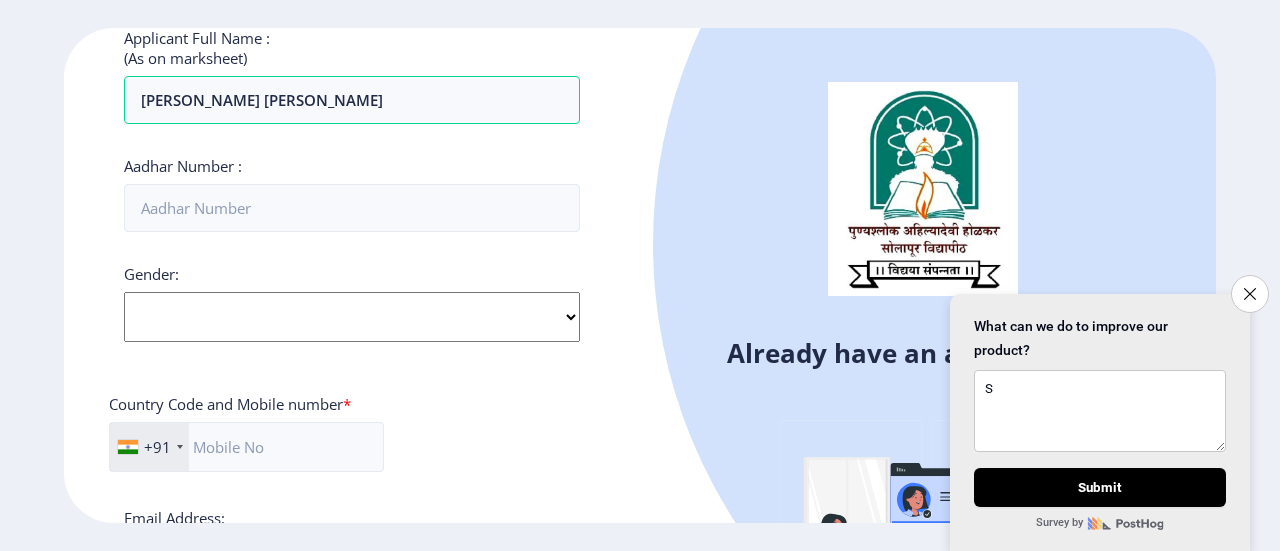 scroll, scrollTop: 560, scrollLeft: 0, axis: vertical 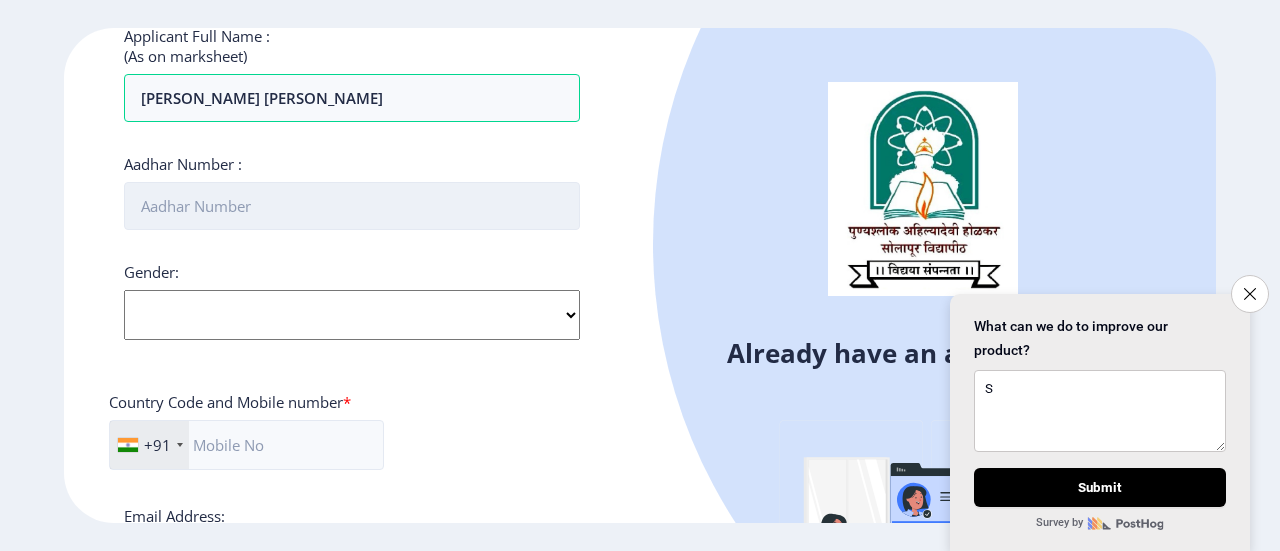 click on "Aadhar Number :" at bounding box center (352, 206) 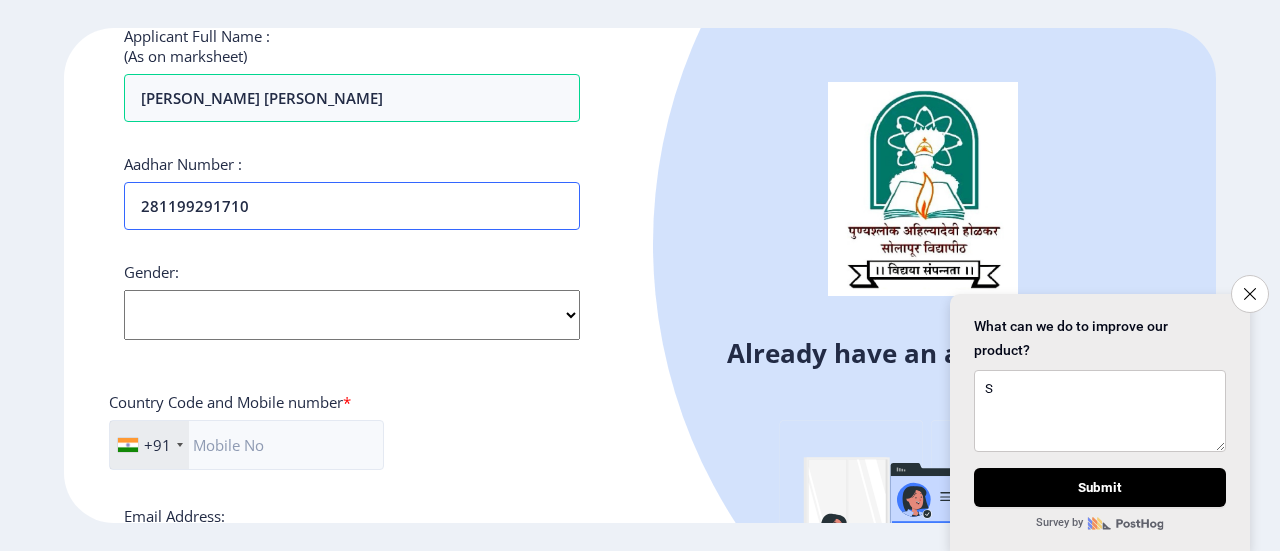 type on "281199291710" 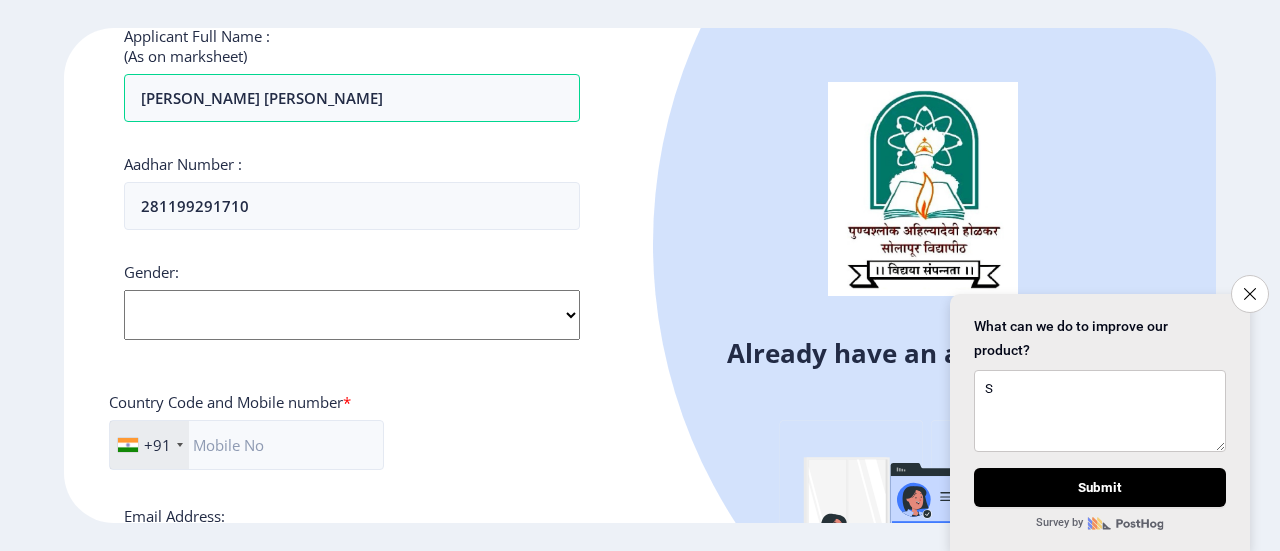 click on "Select Gender [DEMOGRAPHIC_DATA] [DEMOGRAPHIC_DATA] Other" 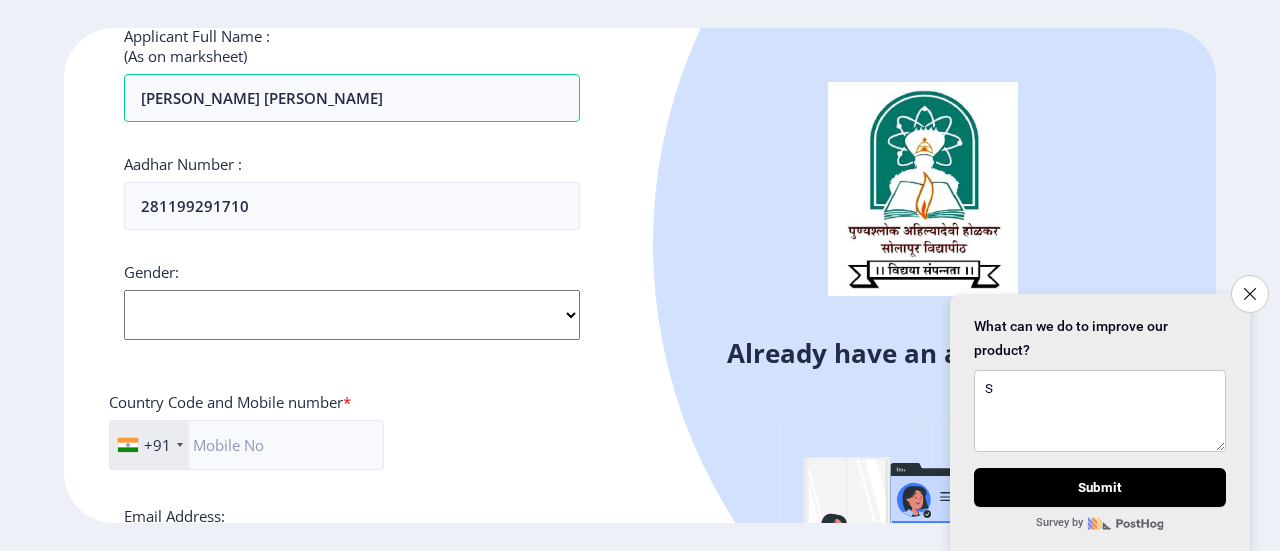 select on "[DEMOGRAPHIC_DATA]" 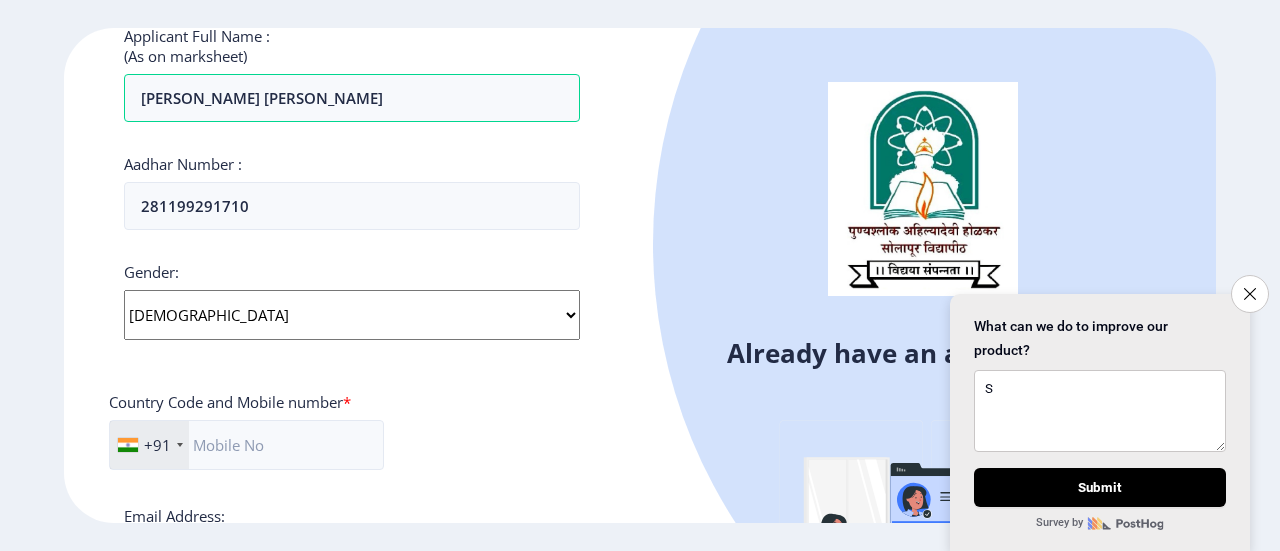click on "Select Gender [DEMOGRAPHIC_DATA] [DEMOGRAPHIC_DATA] Other" 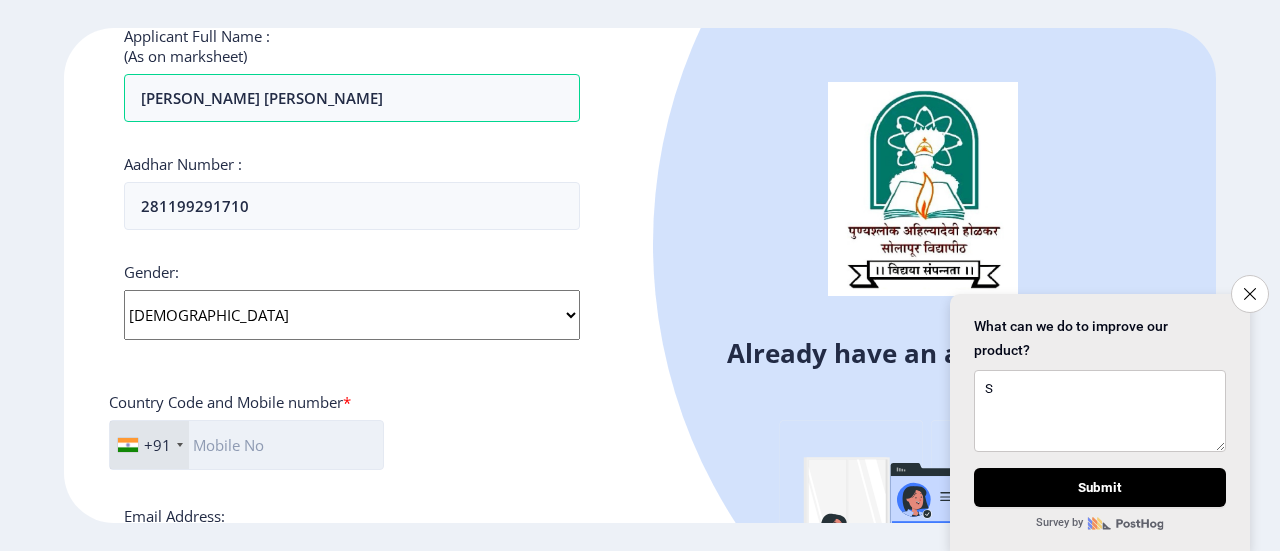 click 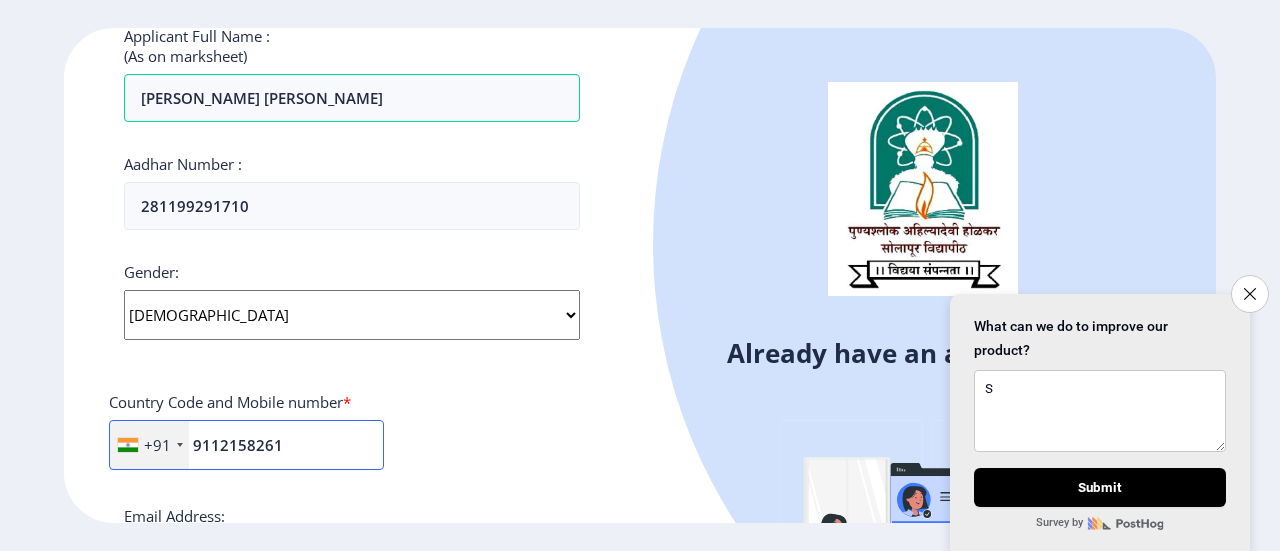 type on "9112158261" 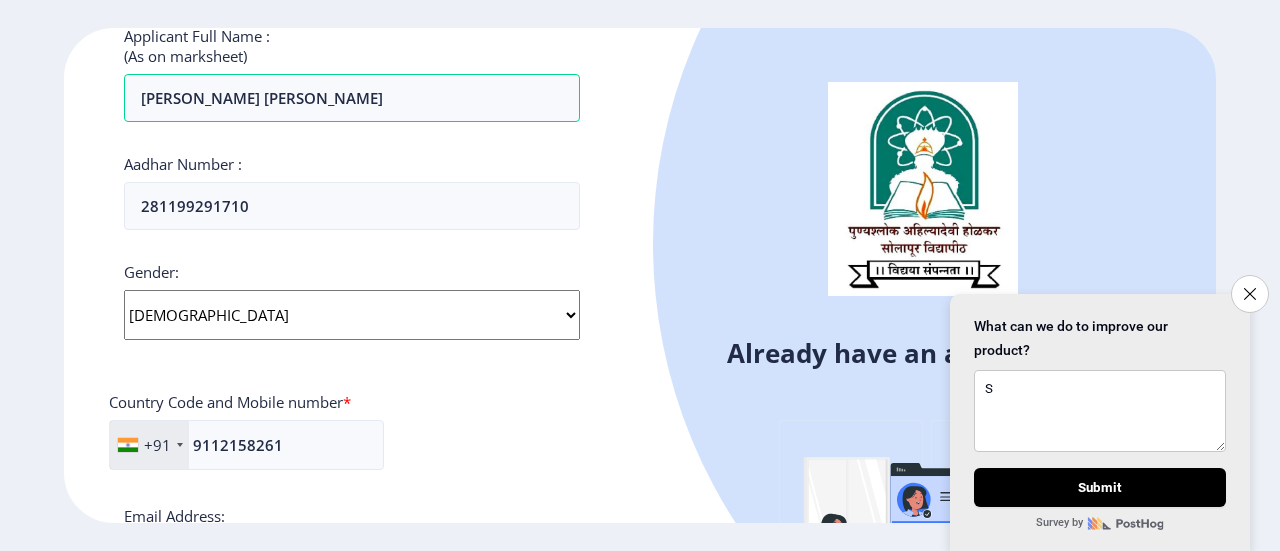 click on "+91 [GEOGRAPHIC_DATA] ([GEOGRAPHIC_DATA]) +91 [GEOGRAPHIC_DATA] (‫[GEOGRAPHIC_DATA]‬‎) +93 [GEOGRAPHIC_DATA] ([GEOGRAPHIC_DATA]) +355 [GEOGRAPHIC_DATA] (‫[GEOGRAPHIC_DATA]‬‎) +213 [US_STATE] +1 [GEOGRAPHIC_DATA] +376 [GEOGRAPHIC_DATA] +244 [GEOGRAPHIC_DATA] +1 [GEOGRAPHIC_DATA] +1 [GEOGRAPHIC_DATA] +54 [GEOGRAPHIC_DATA] ([GEOGRAPHIC_DATA]) +374 [GEOGRAPHIC_DATA] +297 [GEOGRAPHIC_DATA] +61 [GEOGRAPHIC_DATA] ([GEOGRAPHIC_DATA]) +43 [GEOGRAPHIC_DATA] ([GEOGRAPHIC_DATA]) +994 [GEOGRAPHIC_DATA] +1 [GEOGRAPHIC_DATA] (‫[GEOGRAPHIC_DATA]‬‎) +973 [GEOGRAPHIC_DATA] ([GEOGRAPHIC_DATA]) +880 [GEOGRAPHIC_DATA] +1 [GEOGRAPHIC_DATA] ([GEOGRAPHIC_DATA]) +375 [GEOGRAPHIC_DATA] ([GEOGRAPHIC_DATA]) +32 [GEOGRAPHIC_DATA] +501 [GEOGRAPHIC_DATA] ([GEOGRAPHIC_DATA]) +229 [GEOGRAPHIC_DATA] +1 [GEOGRAPHIC_DATA] (འབྲུག) +975 [GEOGRAPHIC_DATA] +591 [GEOGRAPHIC_DATA] ([GEOGRAPHIC_DATA]) +387 [GEOGRAPHIC_DATA] +267 [GEOGRAPHIC_DATA] ([GEOGRAPHIC_DATA]) +55 [GEOGRAPHIC_DATA] +246 [GEOGRAPHIC_DATA] +1 [GEOGRAPHIC_DATA] +673 [GEOGRAPHIC_DATA] ([GEOGRAPHIC_DATA]) +359 [GEOGRAPHIC_DATA] +226 [GEOGRAPHIC_DATA] ([GEOGRAPHIC_DATA]) +257 [GEOGRAPHIC_DATA] ([GEOGRAPHIC_DATA]) +855 [GEOGRAPHIC_DATA] ([GEOGRAPHIC_DATA]) +237 [GEOGRAPHIC_DATA] +1 [GEOGRAPHIC_DATA] ([GEOGRAPHIC_DATA]) +238 [GEOGRAPHIC_DATA] [GEOGRAPHIC_DATA] +599 [GEOGRAPHIC_DATA] +1 +236 [GEOGRAPHIC_DATA] ([GEOGRAPHIC_DATA]) +235 [GEOGRAPHIC_DATA] +56 +86" 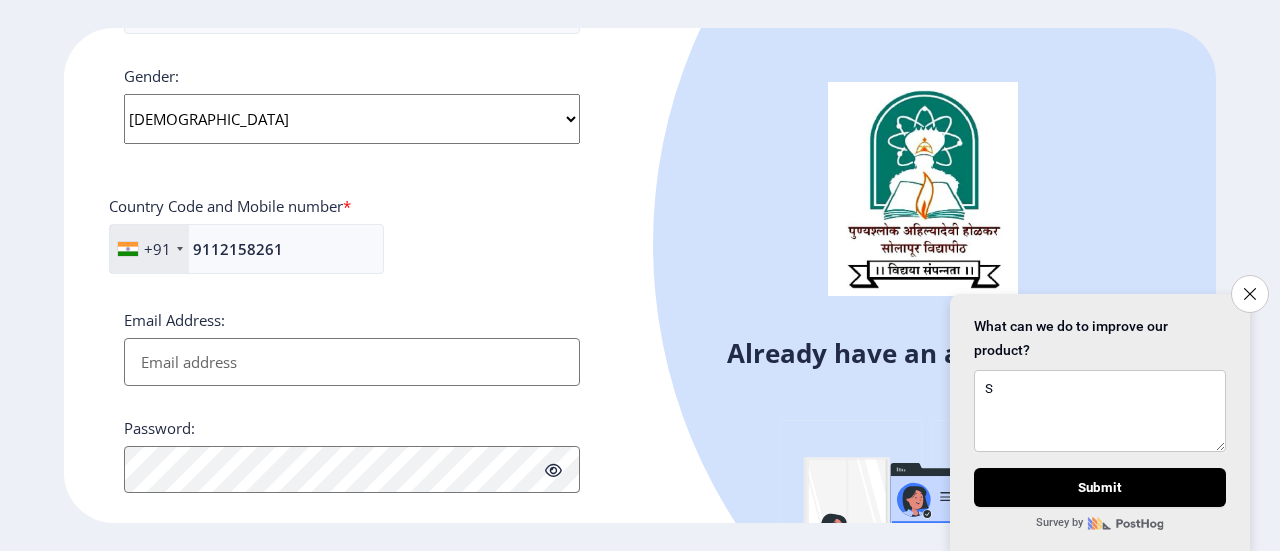scroll, scrollTop: 891, scrollLeft: 0, axis: vertical 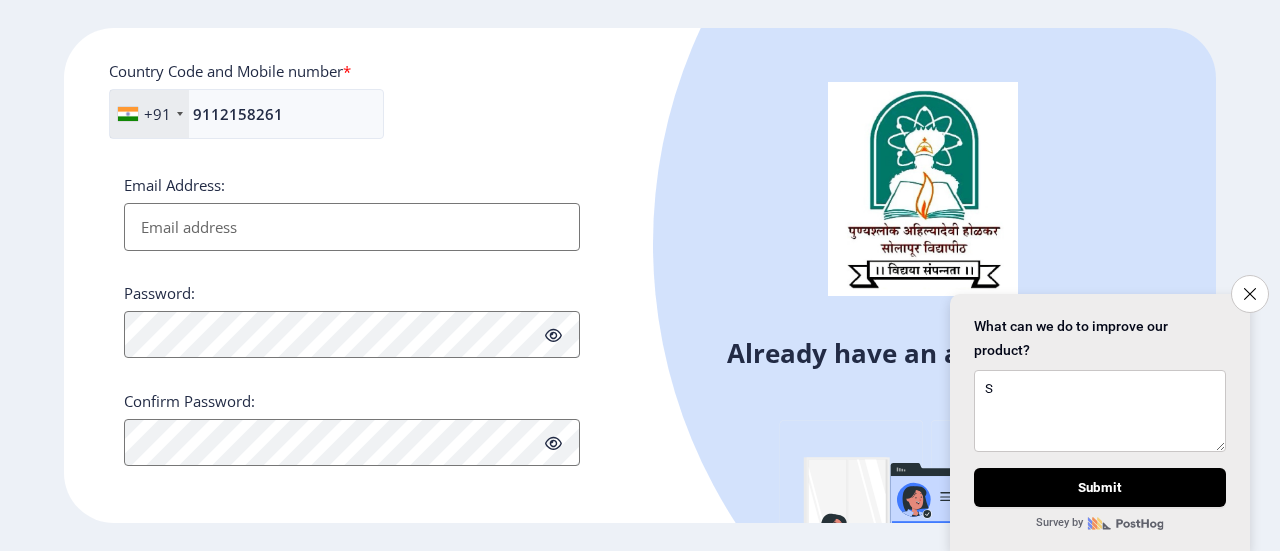 click on "Email Address:" at bounding box center (352, 227) 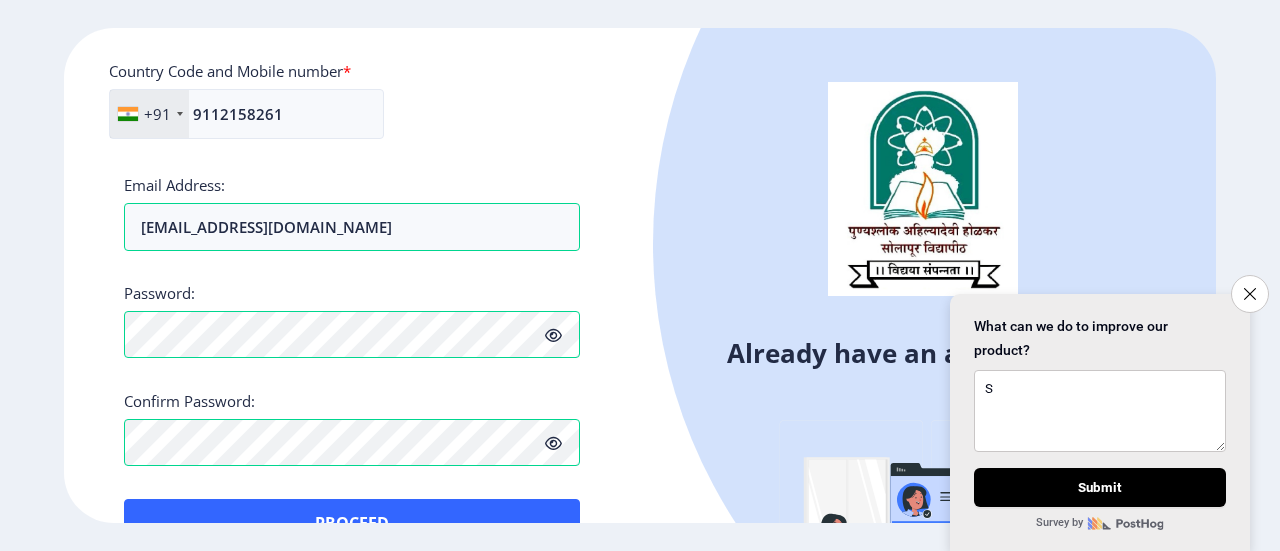 click on "Applicant First Name: Sumit Applicant Middle Name: [PERSON_NAME] Applicant Last Name: [PERSON_NAME] Mothers First Name: [PERSON_NAME] Applicant Full Name : (As on marksheet) [PERSON_NAME] [PERSON_NAME] Aadhar Number :  281199291710 Gender: Select Gender [DEMOGRAPHIC_DATA] [DEMOGRAPHIC_DATA] Other  Country Code and Mobile number  *  +91 [GEOGRAPHIC_DATA] ([GEOGRAPHIC_DATA]) +91 [GEOGRAPHIC_DATA] (‫[GEOGRAPHIC_DATA]‬‎) +93 [GEOGRAPHIC_DATA] ([GEOGRAPHIC_DATA]) +355 [GEOGRAPHIC_DATA] (‫[GEOGRAPHIC_DATA]‬‎) +213 [US_STATE] +1 [GEOGRAPHIC_DATA] +376 [GEOGRAPHIC_DATA] +244 [GEOGRAPHIC_DATA] +1 [GEOGRAPHIC_DATA] +1 [GEOGRAPHIC_DATA] +54 [GEOGRAPHIC_DATA] ([GEOGRAPHIC_DATA]) +374 [GEOGRAPHIC_DATA] +297 [GEOGRAPHIC_DATA] +61 [GEOGRAPHIC_DATA] ([GEOGRAPHIC_DATA]) +43 [GEOGRAPHIC_DATA] ([GEOGRAPHIC_DATA]) +994 [GEOGRAPHIC_DATA] +1 [GEOGRAPHIC_DATA] (‫[GEOGRAPHIC_DATA]‬‎) +973 [GEOGRAPHIC_DATA] ([GEOGRAPHIC_DATA]) +880 [GEOGRAPHIC_DATA] +1 [GEOGRAPHIC_DATA] ([GEOGRAPHIC_DATA]) +375 [GEOGRAPHIC_DATA] ([GEOGRAPHIC_DATA]) +32 [GEOGRAPHIC_DATA] +501 [GEOGRAPHIC_DATA] ([GEOGRAPHIC_DATA]) +229 [GEOGRAPHIC_DATA] +1 [GEOGRAPHIC_DATA] (འབྲུག) +975 [GEOGRAPHIC_DATA] +591 [GEOGRAPHIC_DATA] ([GEOGRAPHIC_DATA]) +387 [GEOGRAPHIC_DATA] +267 [GEOGRAPHIC_DATA] ([GEOGRAPHIC_DATA]) +55 [GEOGRAPHIC_DATA]" 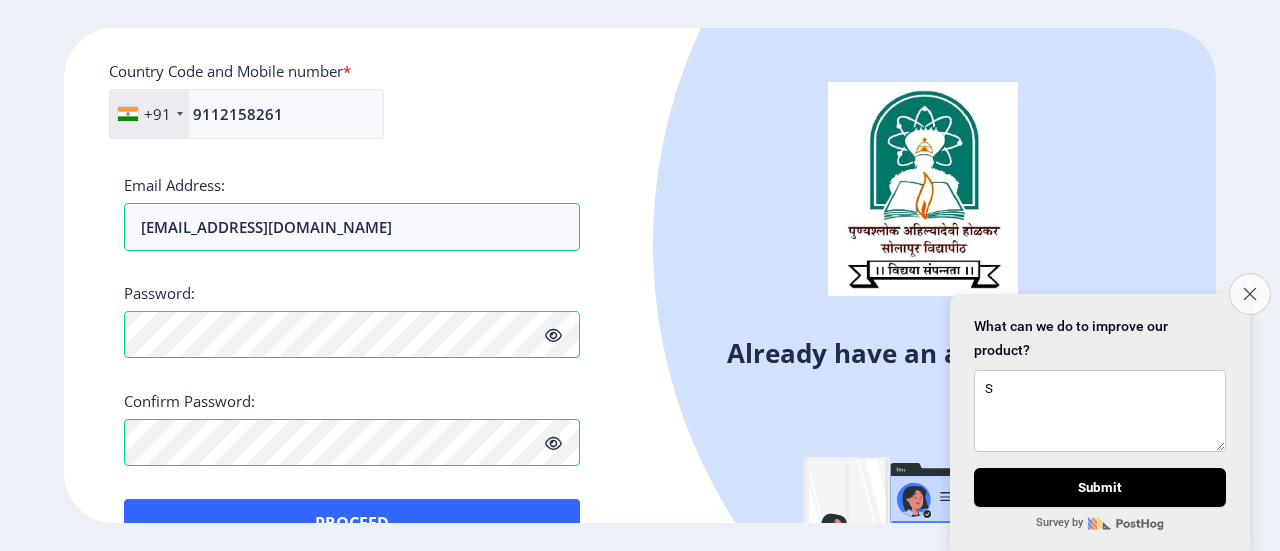 click on "Close survey" 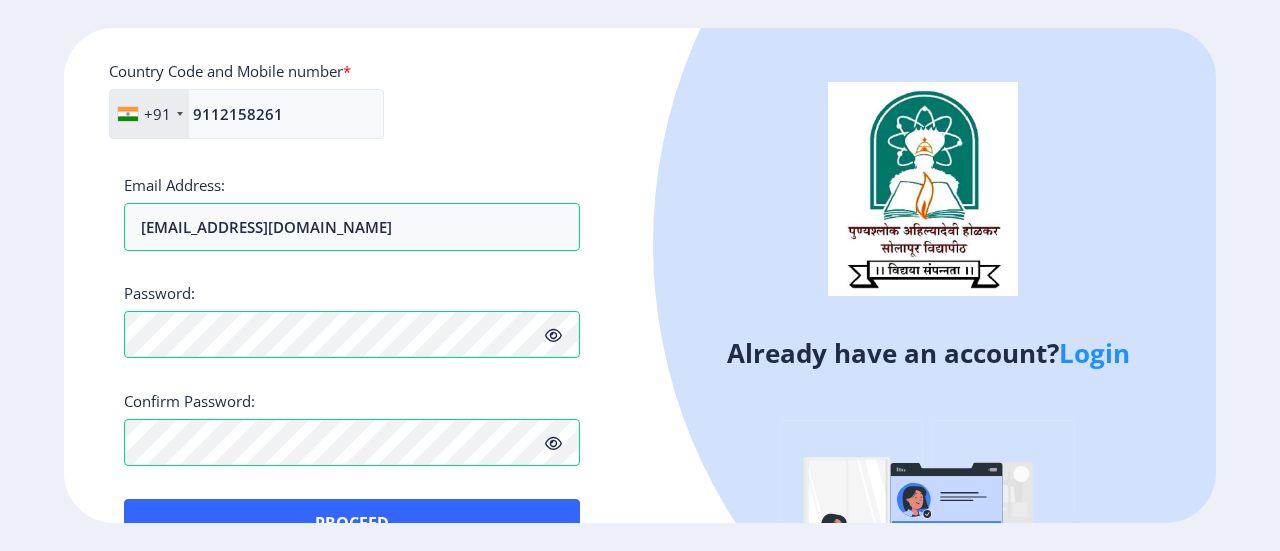 click on "Register Applicant First Name: Sumit Applicant Middle Name: [PERSON_NAME] Applicant Last Name: [PERSON_NAME] Mothers First Name: [PERSON_NAME] Applicant Full Name : (As on marksheet) [PERSON_NAME] [PERSON_NAME] Aadhar Number :  281199291710 Gender: Select Gender [DEMOGRAPHIC_DATA] [DEMOGRAPHIC_DATA] Other  Country Code and Mobile number  *  +91 [GEOGRAPHIC_DATA] ([GEOGRAPHIC_DATA]) +91 [GEOGRAPHIC_DATA] (‫[GEOGRAPHIC_DATA]‬‎) +93 [GEOGRAPHIC_DATA] ([GEOGRAPHIC_DATA]) +355 [GEOGRAPHIC_DATA] (‫[GEOGRAPHIC_DATA]‬‎) +213 [US_STATE] +1 [GEOGRAPHIC_DATA] +376 [GEOGRAPHIC_DATA] +244 [GEOGRAPHIC_DATA] +1 [GEOGRAPHIC_DATA] +1 [GEOGRAPHIC_DATA] +54 [GEOGRAPHIC_DATA] ([GEOGRAPHIC_DATA]) +374 [GEOGRAPHIC_DATA] +297 [GEOGRAPHIC_DATA] +61 [GEOGRAPHIC_DATA] ([GEOGRAPHIC_DATA]) +43 [GEOGRAPHIC_DATA] ([GEOGRAPHIC_DATA]) +994 [GEOGRAPHIC_DATA] +1 [GEOGRAPHIC_DATA] ([GEOGRAPHIC_DATA][GEOGRAPHIC_DATA]‬‎) +973 [GEOGRAPHIC_DATA] ([GEOGRAPHIC_DATA]) +880 [GEOGRAPHIC_DATA] +1 [GEOGRAPHIC_DATA] ([GEOGRAPHIC_DATA]) +375 [GEOGRAPHIC_DATA] ([GEOGRAPHIC_DATA]) +32 [GEOGRAPHIC_DATA] +501 [GEOGRAPHIC_DATA] ([GEOGRAPHIC_DATA]) +229 [GEOGRAPHIC_DATA] +1 [GEOGRAPHIC_DATA] (འབྲུག) +975 [GEOGRAPHIC_DATA] +591 [GEOGRAPHIC_DATA] ([GEOGRAPHIC_DATA]) +387 [GEOGRAPHIC_DATA] +267 [GEOGRAPHIC_DATA] ([GEOGRAPHIC_DATA]) +55 +246 +1 [GEOGRAPHIC_DATA] +673 +1" 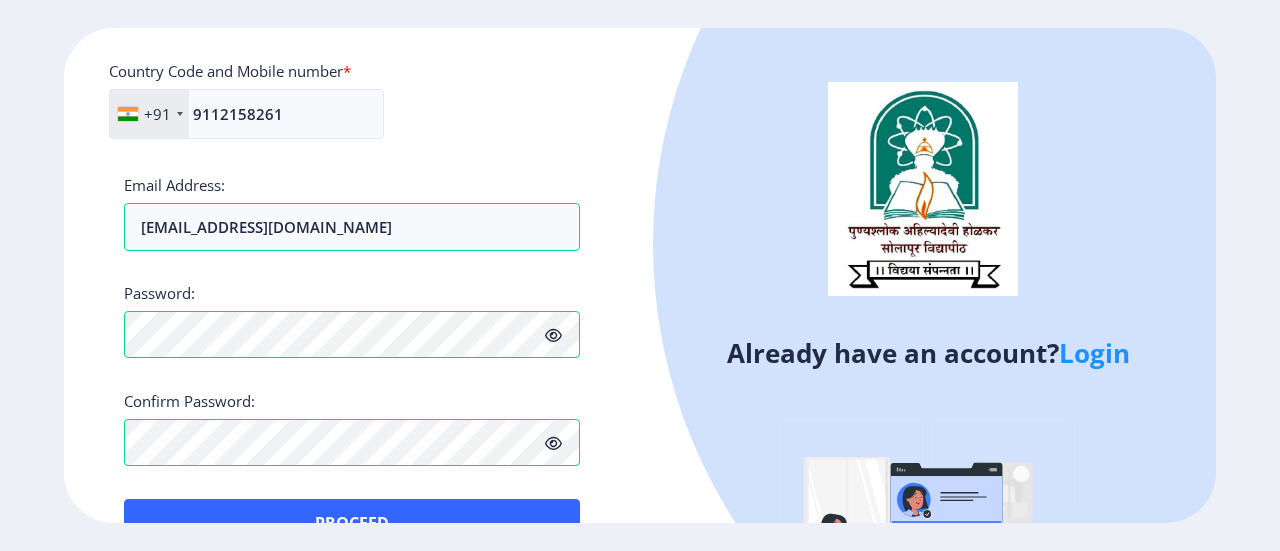 click 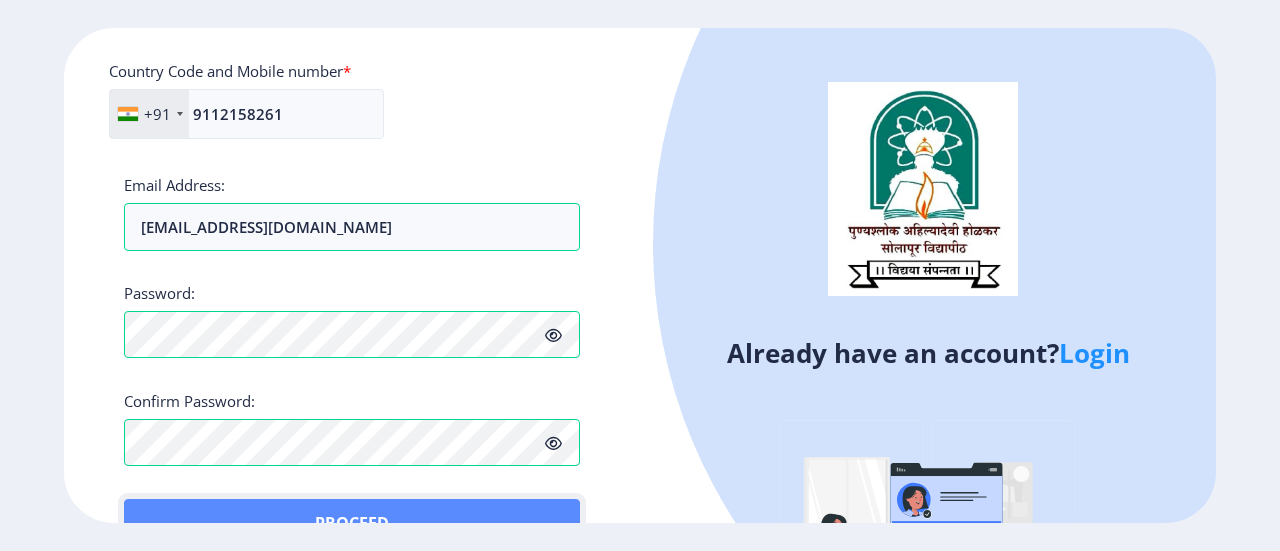click on "Proceed" 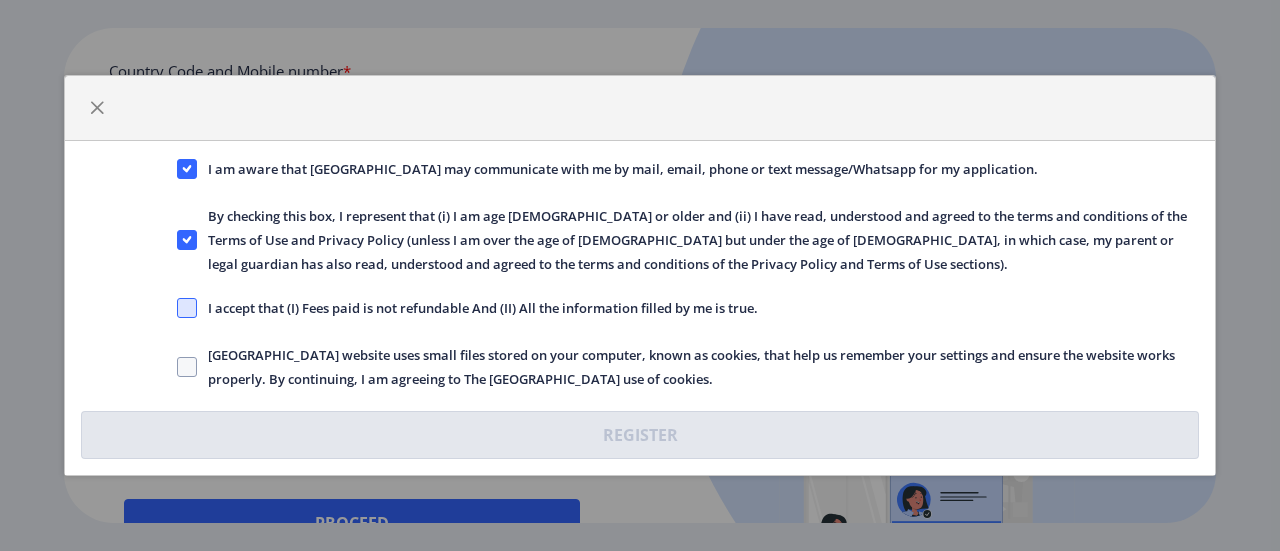 click 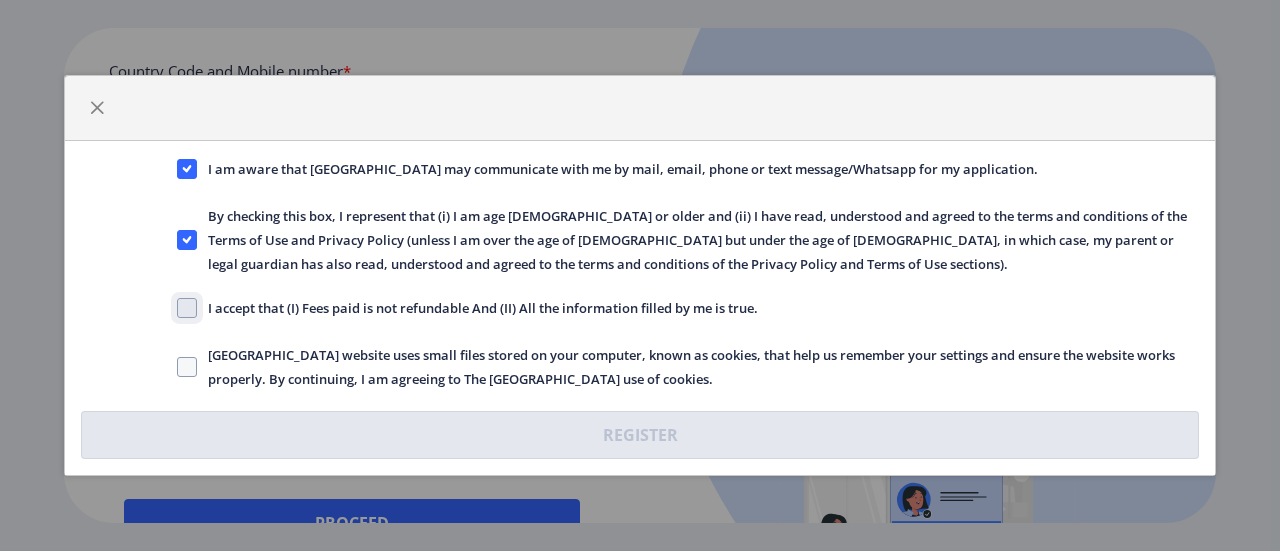 click on "I accept that (I) Fees paid is not refundable And (II) All the information filled by me is true." 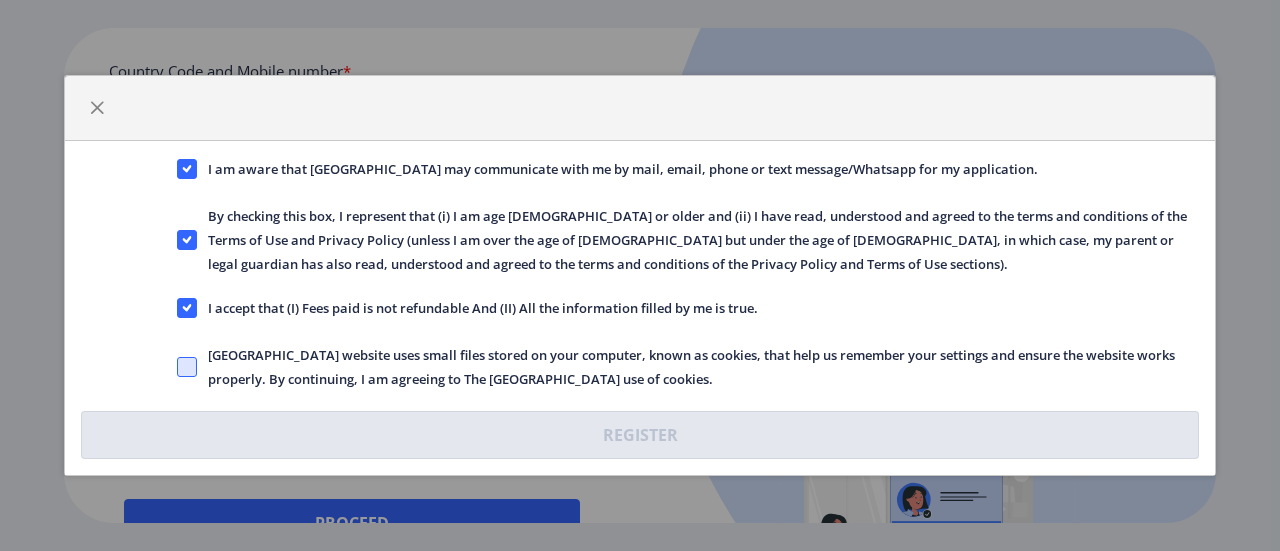 click 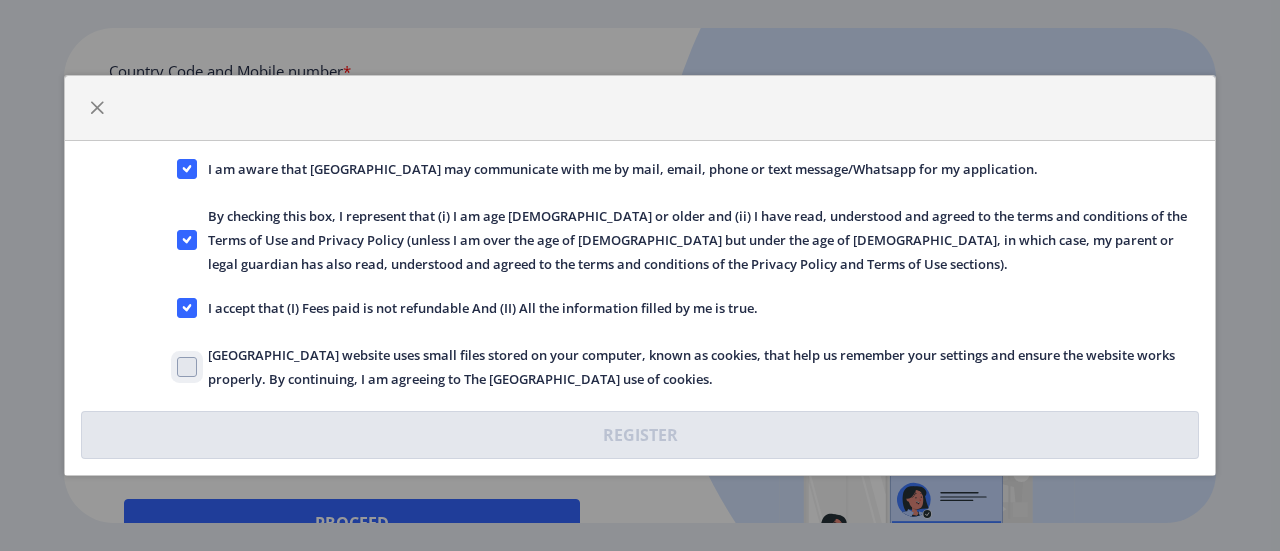 click on "[GEOGRAPHIC_DATA] website uses small files stored on your computer, known as cookies, that help us remember your settings and ensure the website works properly. By continuing, I am agreeing to The [GEOGRAPHIC_DATA] use of cookies." 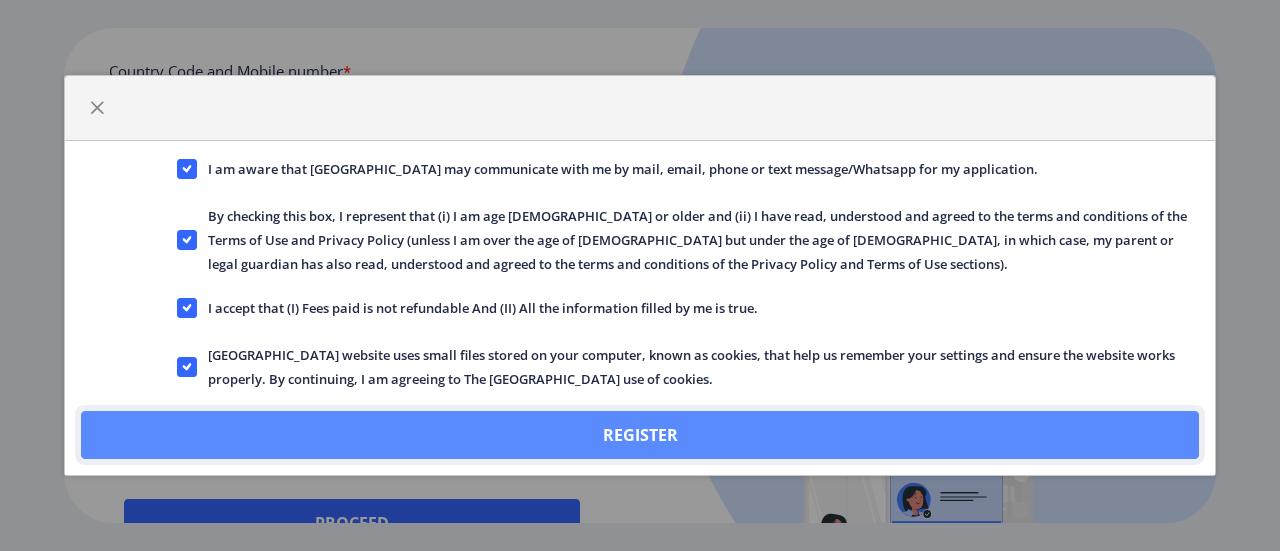 click on "Register" 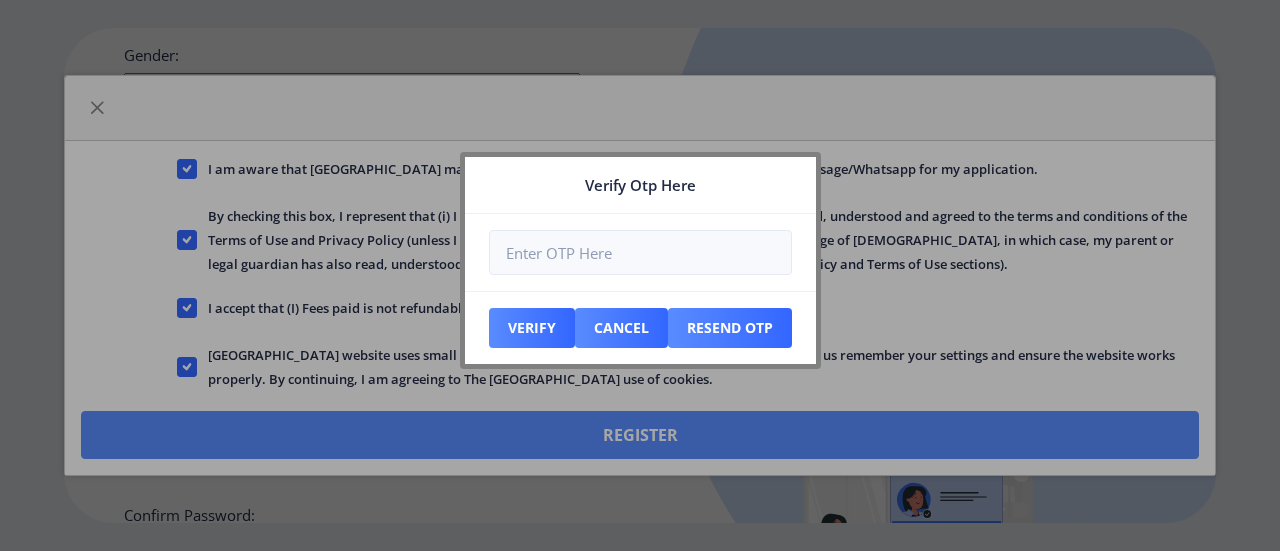 scroll, scrollTop: 1004, scrollLeft: 0, axis: vertical 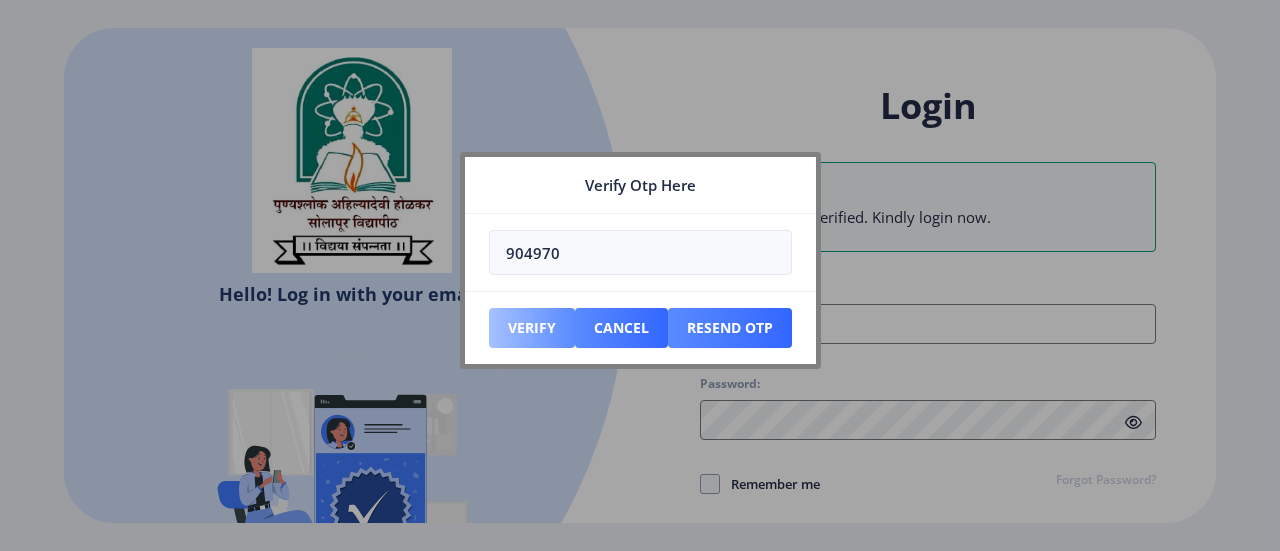 type on "904970" 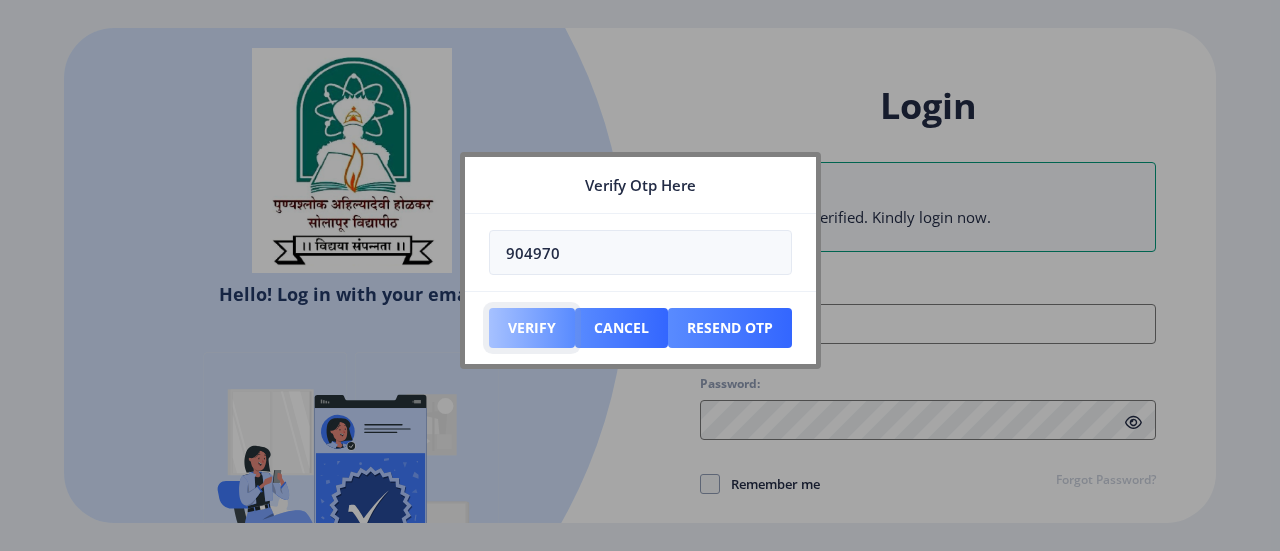 click on "Verify" at bounding box center (532, 328) 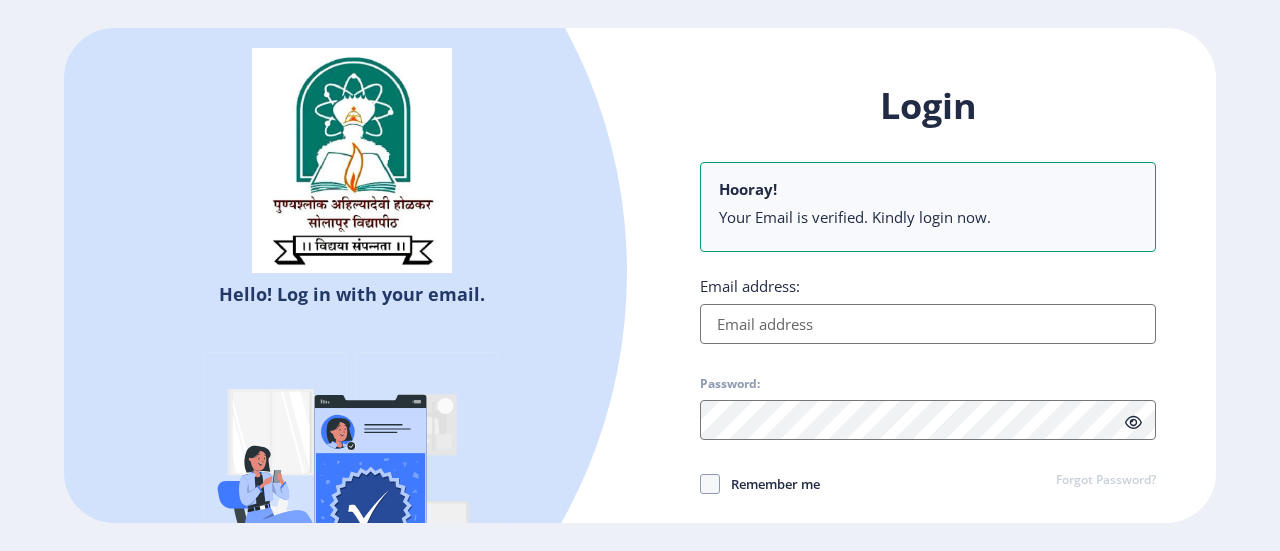 click on "Email address:" at bounding box center [928, 324] 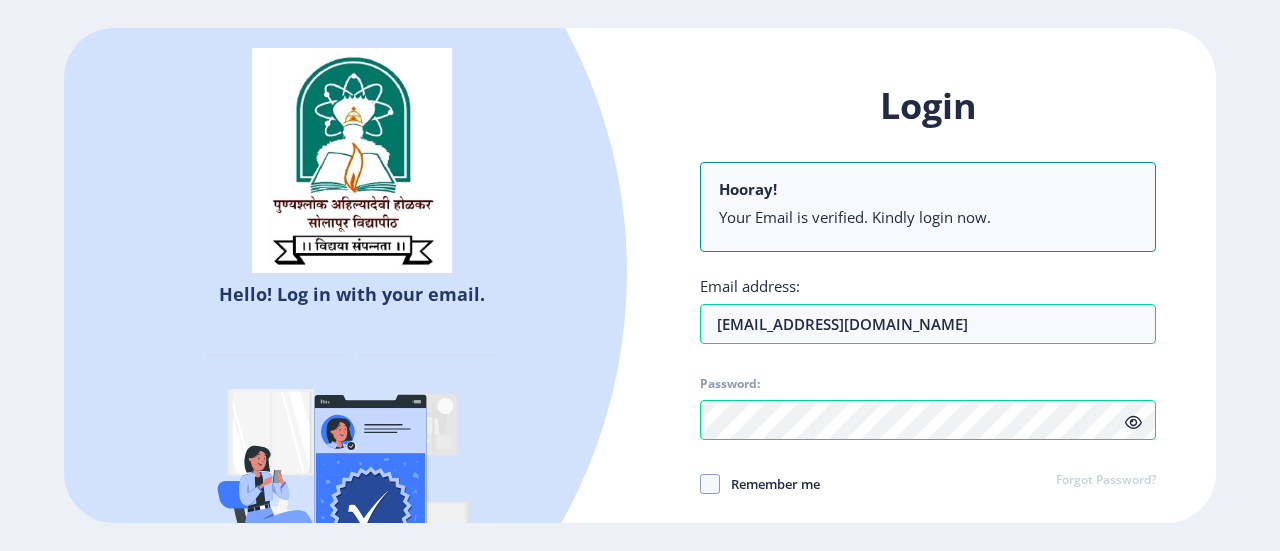 click 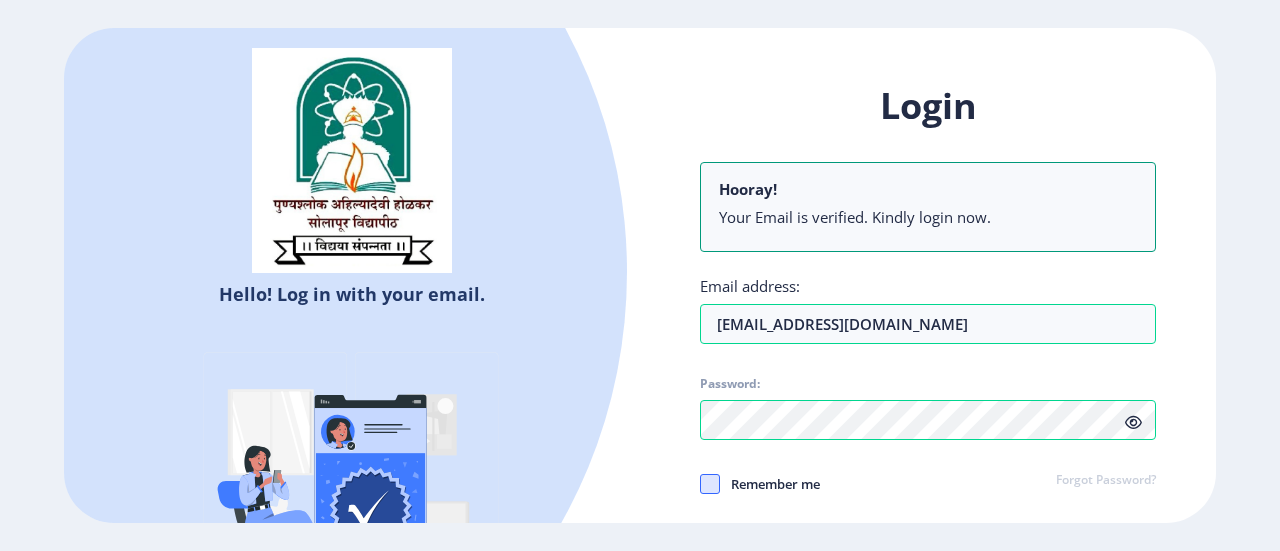 click 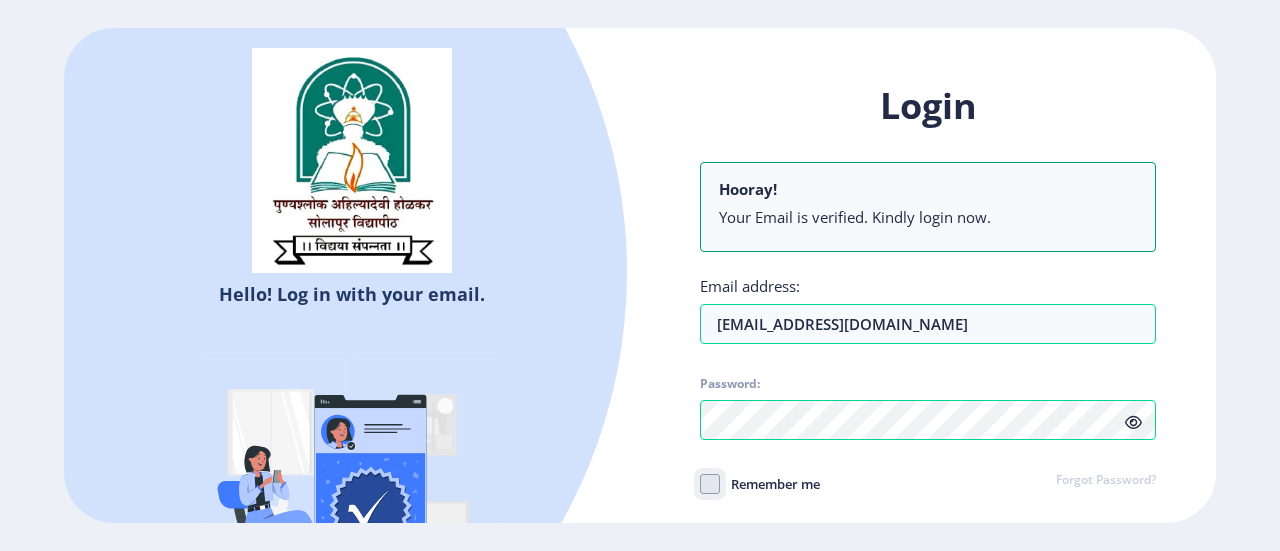 checkbox on "true" 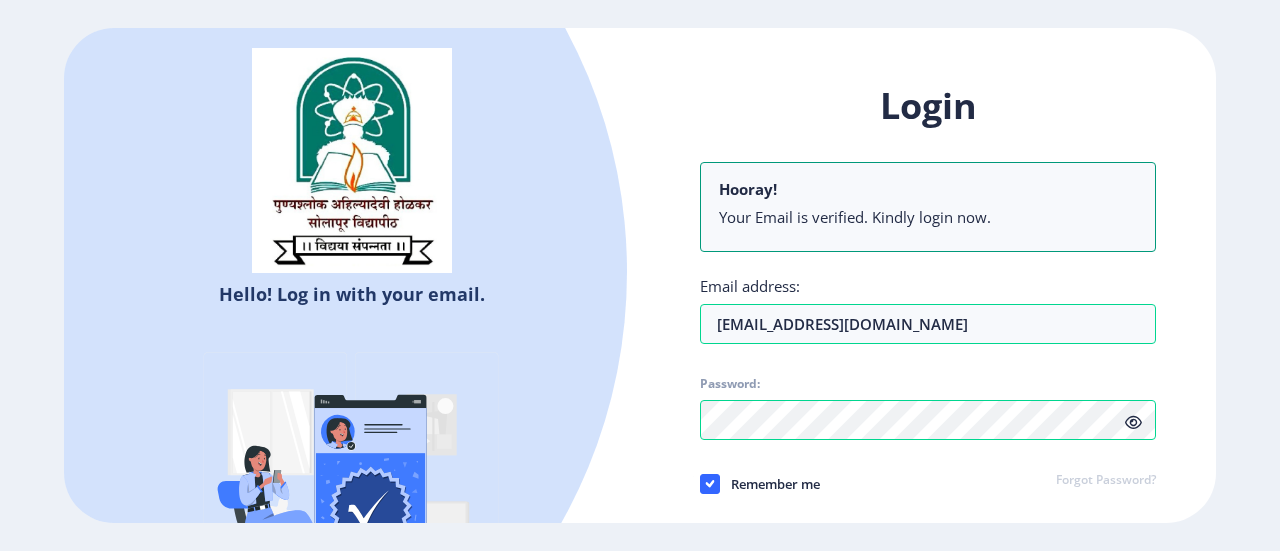 click on "Hello! Log in with your email. Don't have an account?  Register Login Hooray! Your Email is verified. Kindly login now. Email address: [EMAIL_ADDRESS][DOMAIN_NAME] Password: Remember me Forgot Password?  Log In   Don't have an account?  Register" 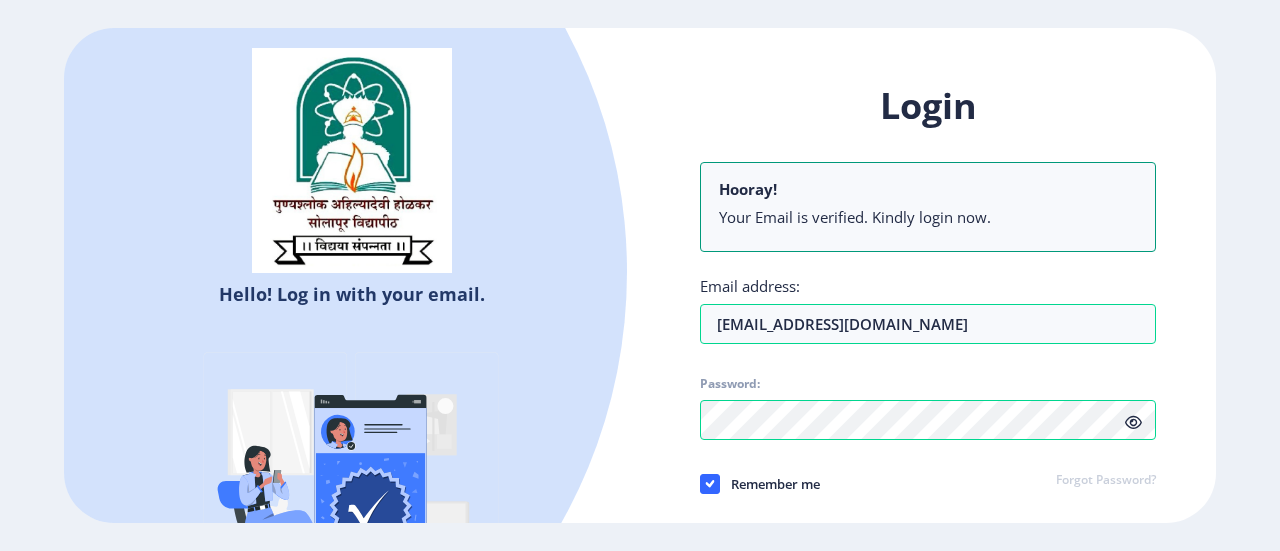 click on "Hello! Log in with your email. Don't have an account?  Register Login Hooray! Your Email is verified. Kindly login now. Email address: [EMAIL_ADDRESS][DOMAIN_NAME] Password: Remember me Forgot Password?  Log In   Don't have an account?  Register" 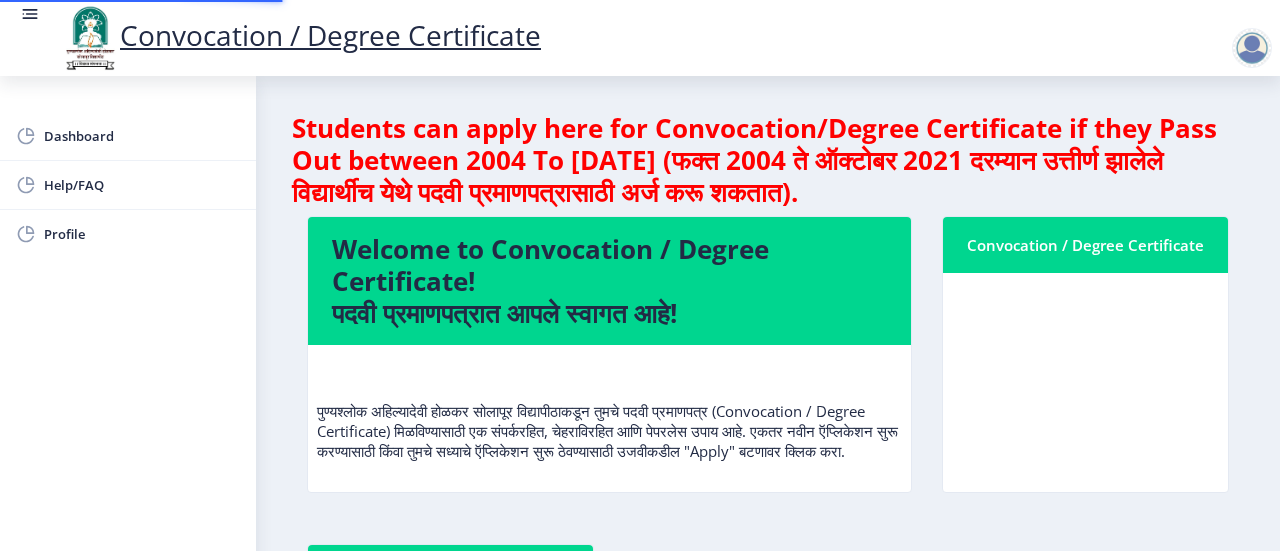 click on "Students can apply here for Convocation/Degree Certificate if they Pass Out between 2004 To [DATE] (फक्त 2004 ते ऑक्टोबर 2021 दरम्यान उत्तीर्ण झालेले विद्यार्थीच येथे पदवी प्रमाणपत्रासाठी अर्ज करू शकतात).  Welcome to Convocation / Degree Certificate!  पदवी प्रमाणपत्रात आपले स्वागत आहे!   Convocation / Degree Certificate  मदत पाहिजे? कृपया खालील सूचना पुस्तिका डाउनलोड करा  Manual" 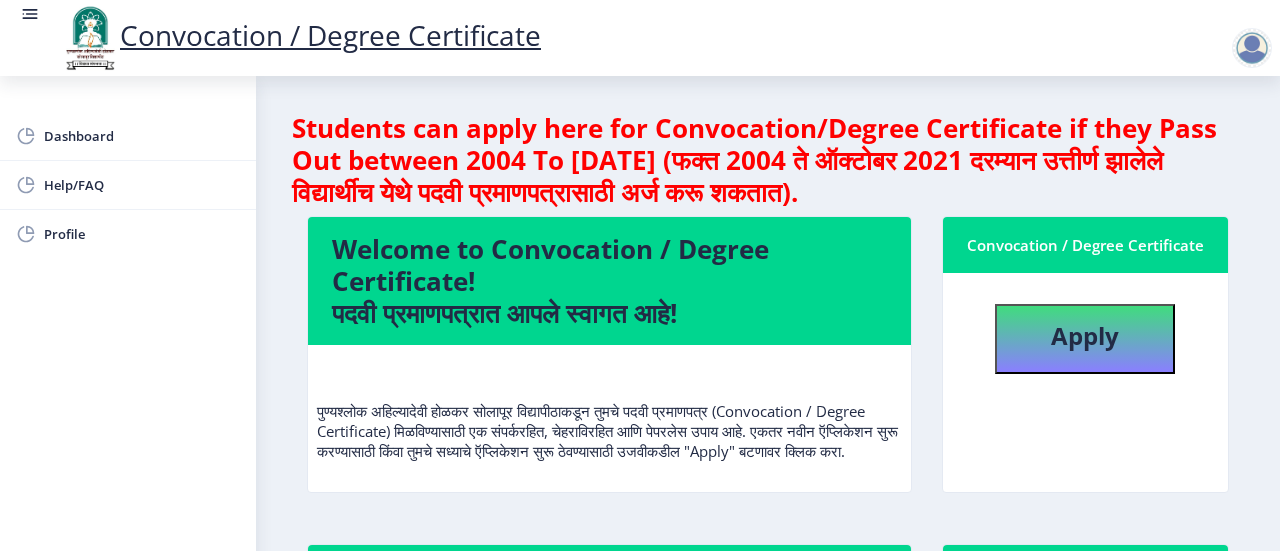 click on "Apply" 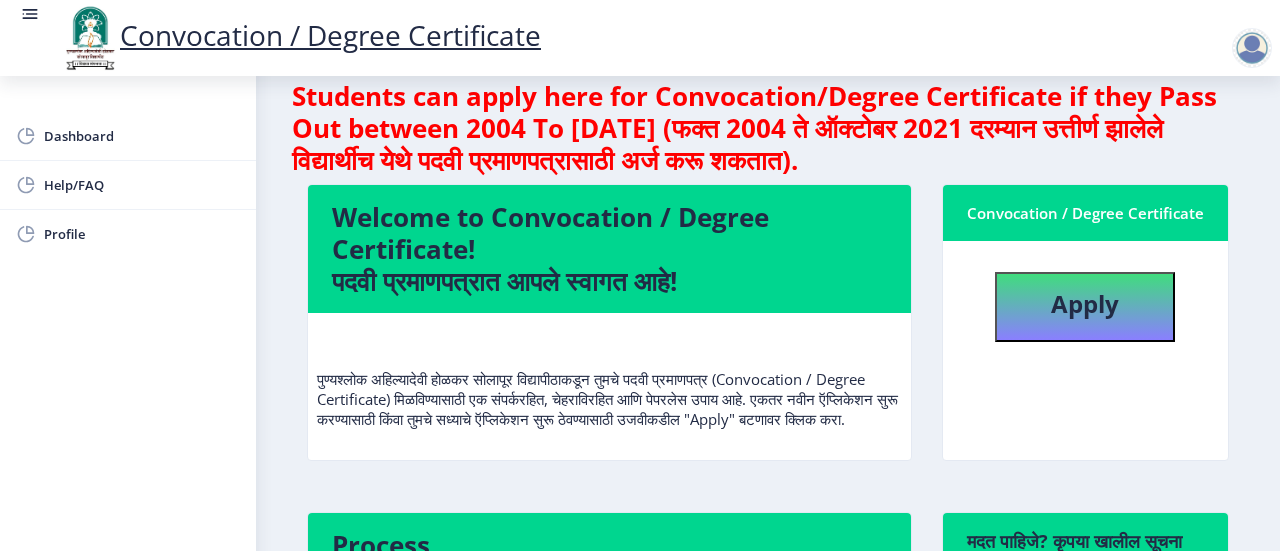 scroll, scrollTop: 0, scrollLeft: 0, axis: both 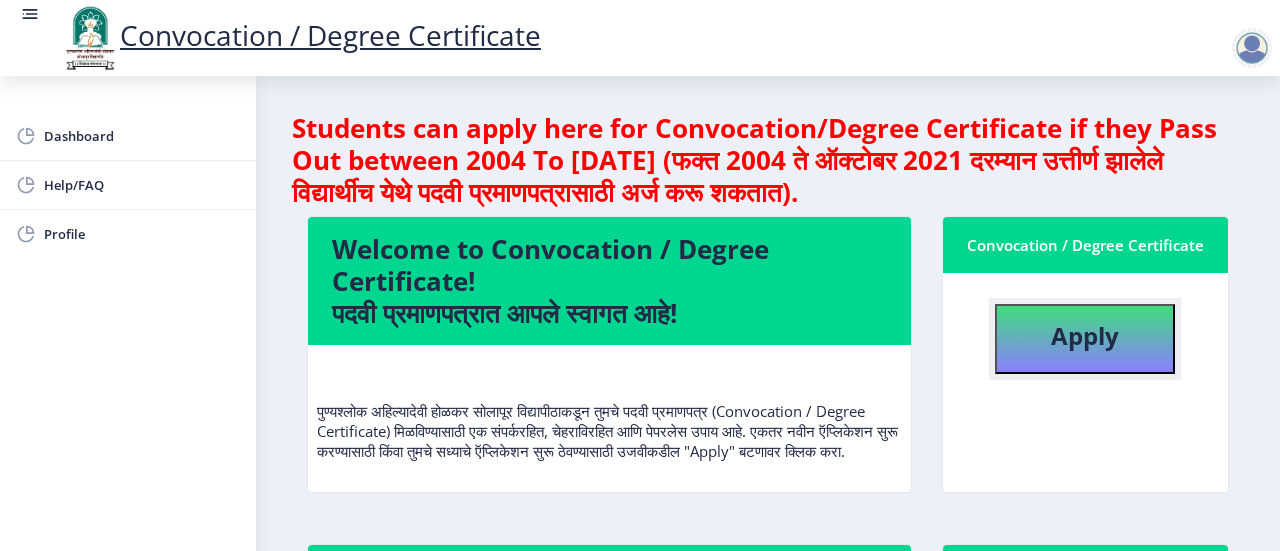 click on "Apply" 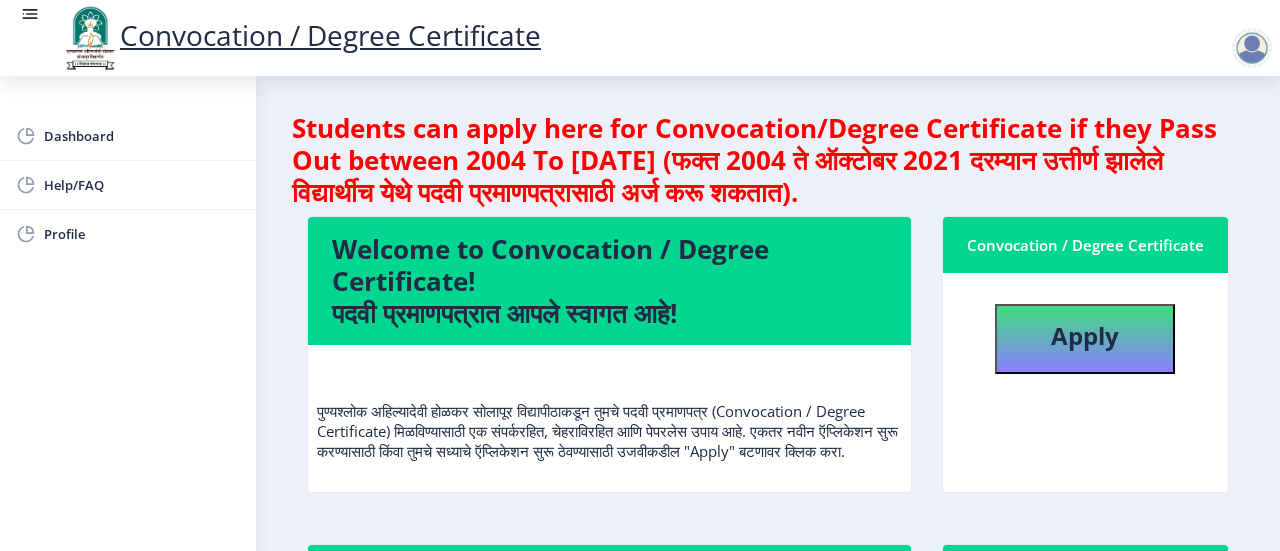 select 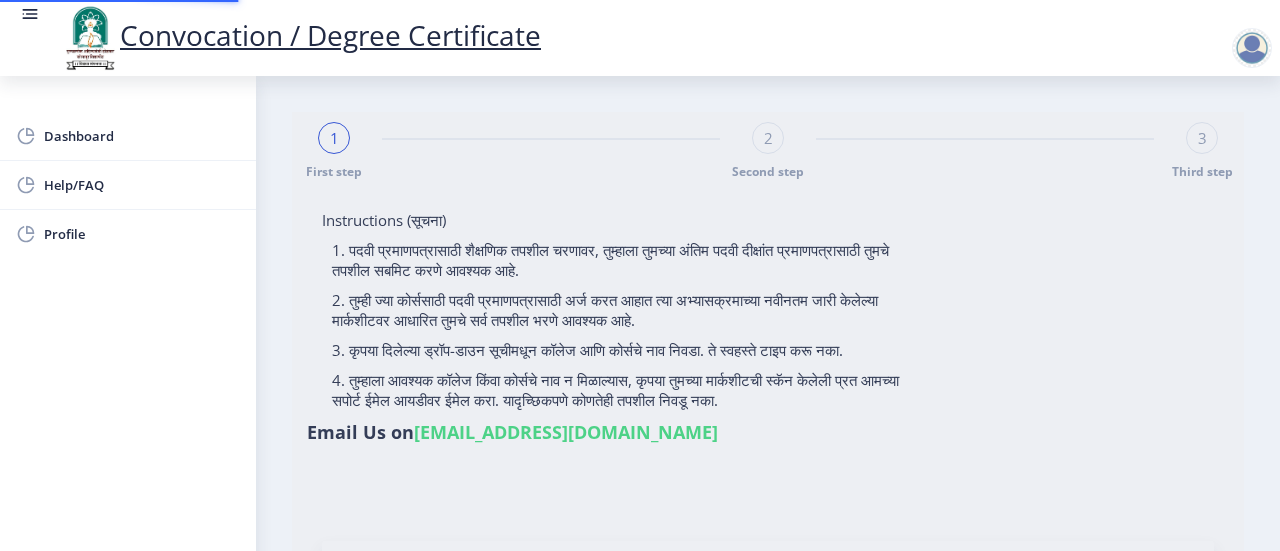 type on "[PERSON_NAME] [PERSON_NAME]" 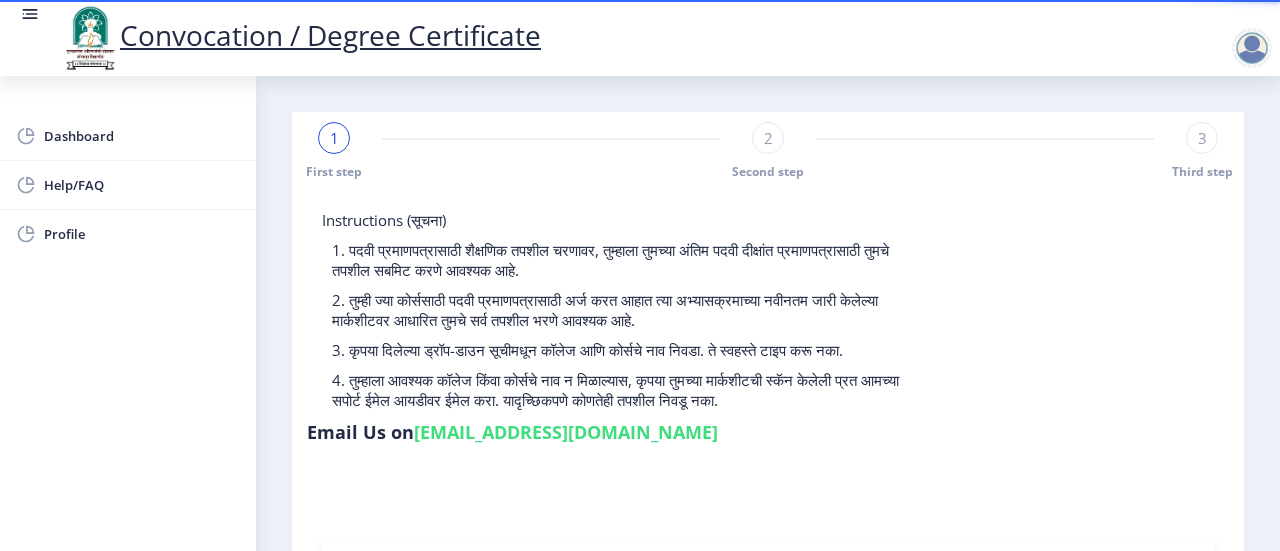 click on "Instructions (सूचना) 1. पदवी प्रमाणपत्रासाठी शैक्षणिक तपशील चरणावर, तुम्हाला तुमच्या अंतिम पदवी दीक्षांत प्रमाणपत्रासाठी तुमचे तपशील सबमिट करणे आवश्यक आहे.   2. तुम्ही ज्या कोर्ससाठी पदवी प्रमाणपत्रासाठी अर्ज करत आहात त्या अभ्यासक्रमाच्या नवीनतम जारी केलेल्या मार्कशीटवर आधारित तुमचे सर्व तपशील भरणे आवश्यक आहे.  Email Us on   [EMAIL_ADDRESS][DOMAIN_NAME]" 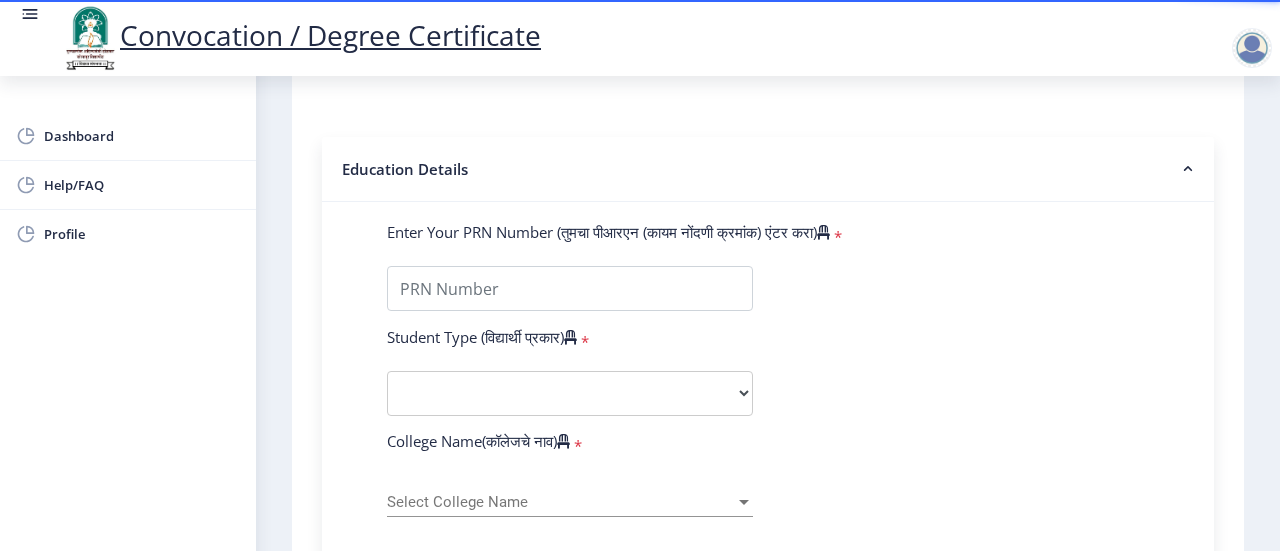 scroll, scrollTop: 440, scrollLeft: 0, axis: vertical 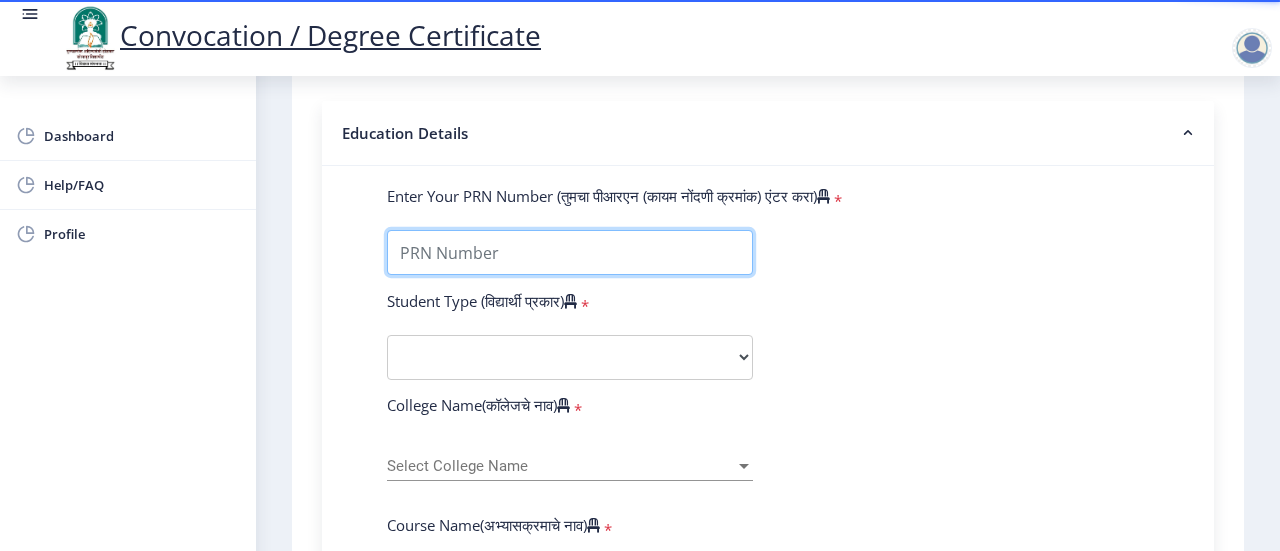 click on "Enter Your PRN Number (तुमचा पीआरएन (कायम नोंदणी क्रमांक) एंटर करा)" at bounding box center (570, 252) 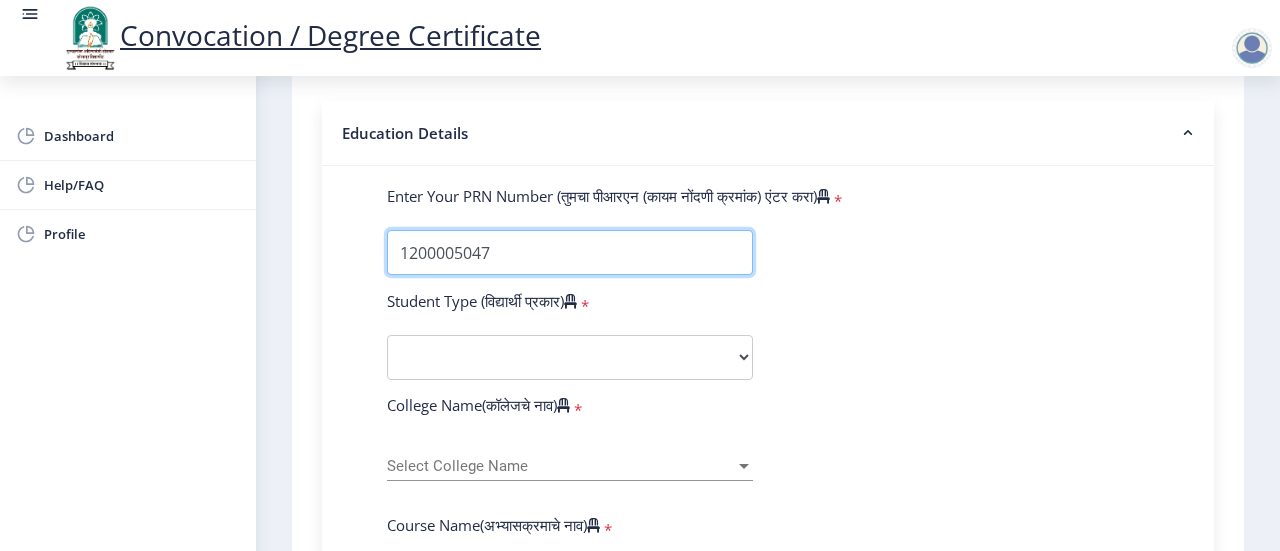 type on "1200005047" 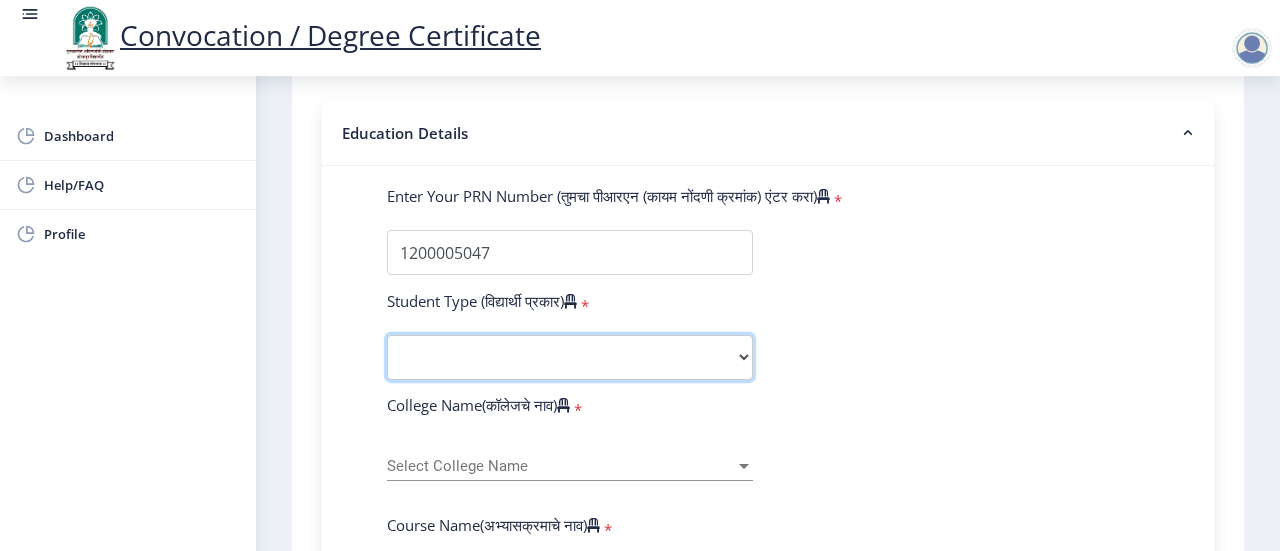 click on "Select Student Type Regular External" at bounding box center [570, 357] 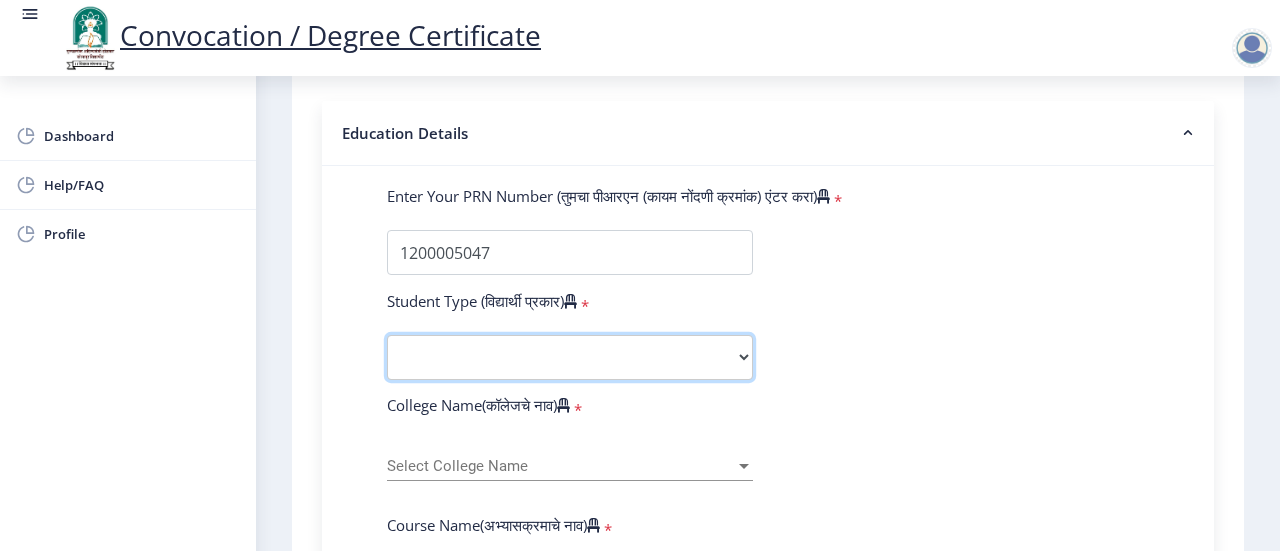 select on "Regular" 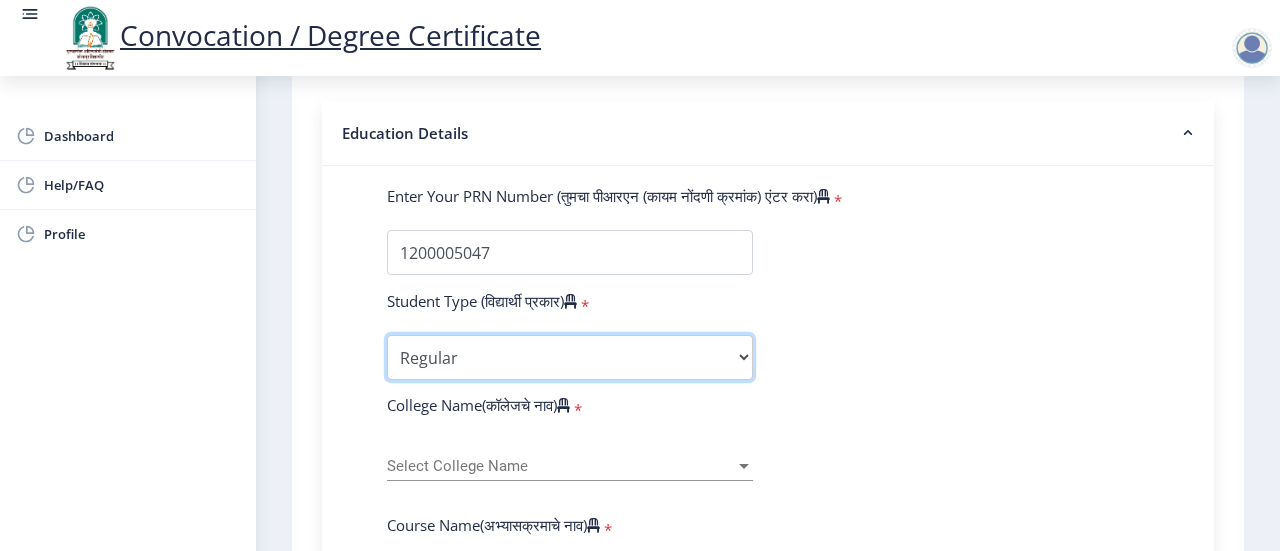 click on "Select Student Type Regular External" at bounding box center (570, 357) 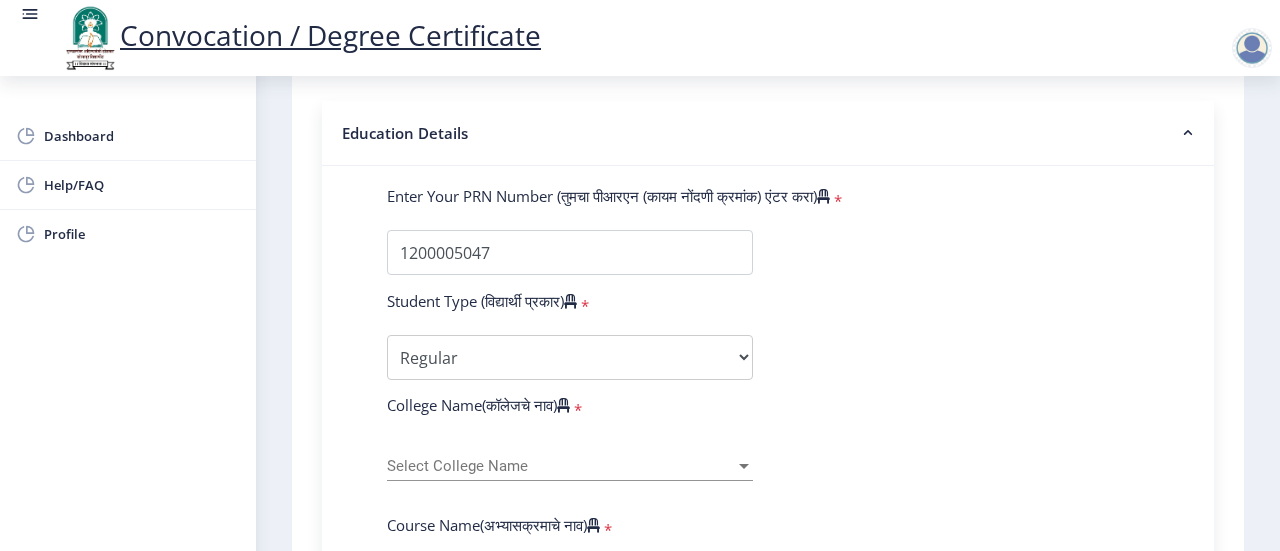 click on "Enter Your PRN Number (तुमचा पीआरएन (कायम नोंदणी क्रमांक) एंटर करा)   * Student Type (विद्यार्थी प्रकार)    * Select Student Type Regular External College Name(कॉलेजचे नाव)   * Select College Name Select College Name Course Name(अभ्यासक्रमाचे नाव)   * Select Course Name Select Course Name Enter passing Year(उत्तीर्ण वर्ष प्रविष्ट करा)   *  2025   2024   2023   2022   2021   2020   2019   2018   2017   2016   2015   2014   2013   2012   2011   2010   2009   2008   2007   2006   2005   2004   2003   2002   2001   2000   1999   1998   1997   1996   1995   1994   1993   1992   1991   1990   1989   1988   1987   1986   1985   1984   1983   1982   1981   1980   1979   1978   1977   1976  Enter Passing Month(उत्तीर्ण महिना प्रविष्ट करा)   * Enter Passing Month" 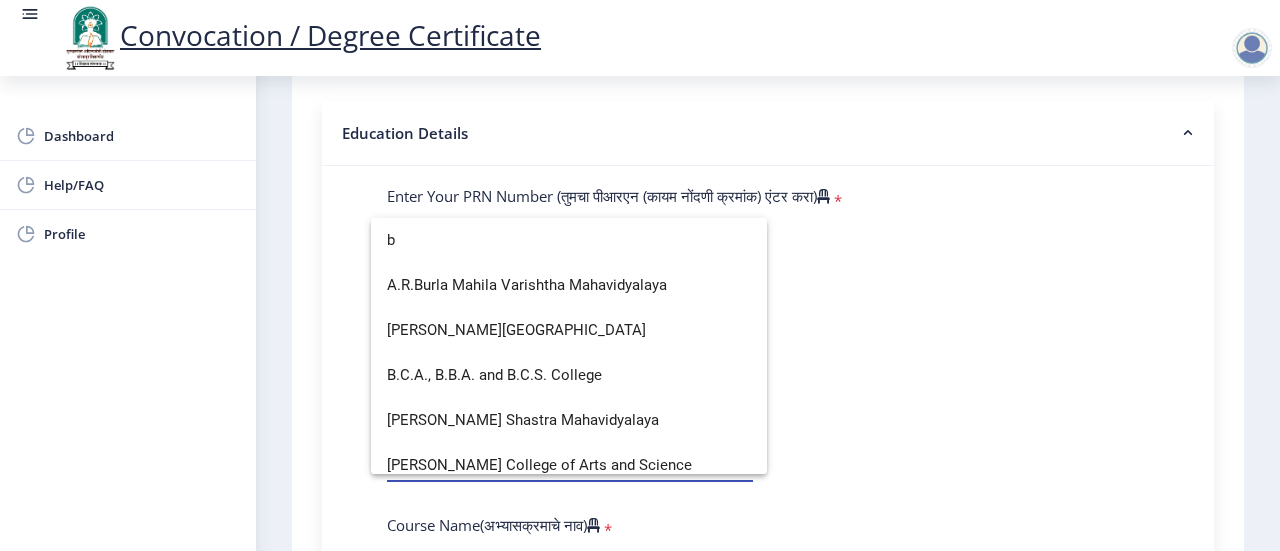 type on "b" 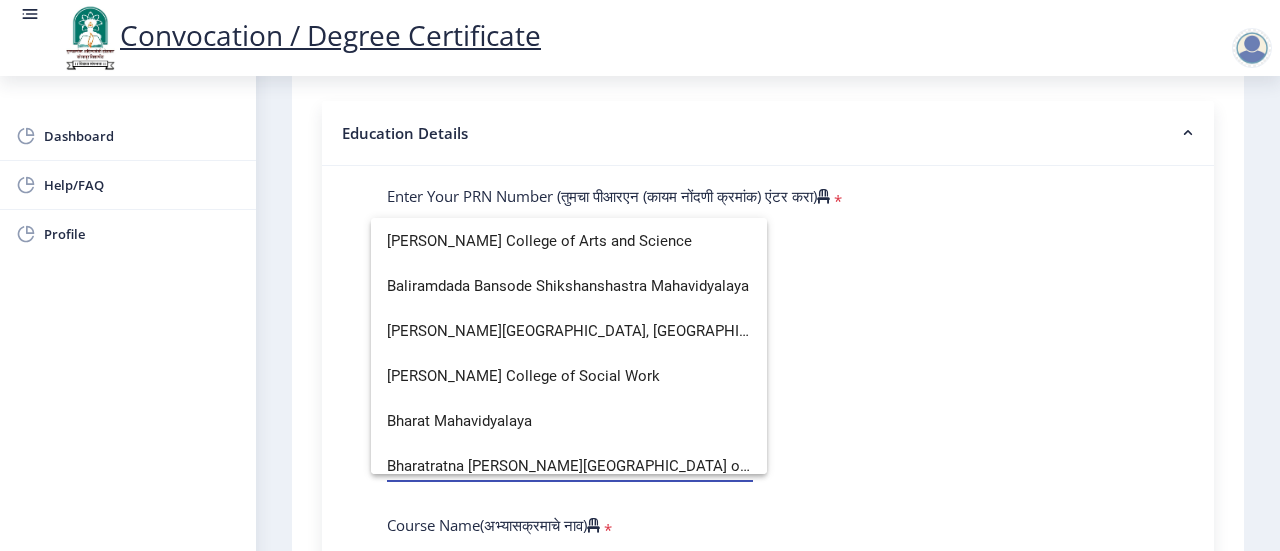scroll, scrollTop: 448, scrollLeft: 0, axis: vertical 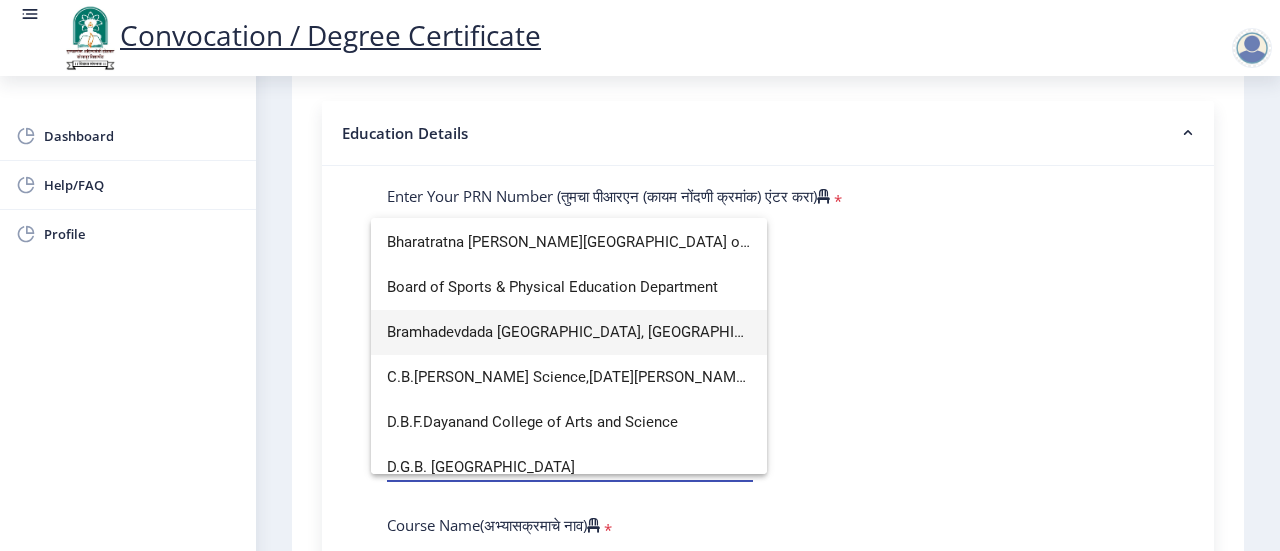 click on "Bramhadevdada [GEOGRAPHIC_DATA], [GEOGRAPHIC_DATA]" at bounding box center [569, 332] 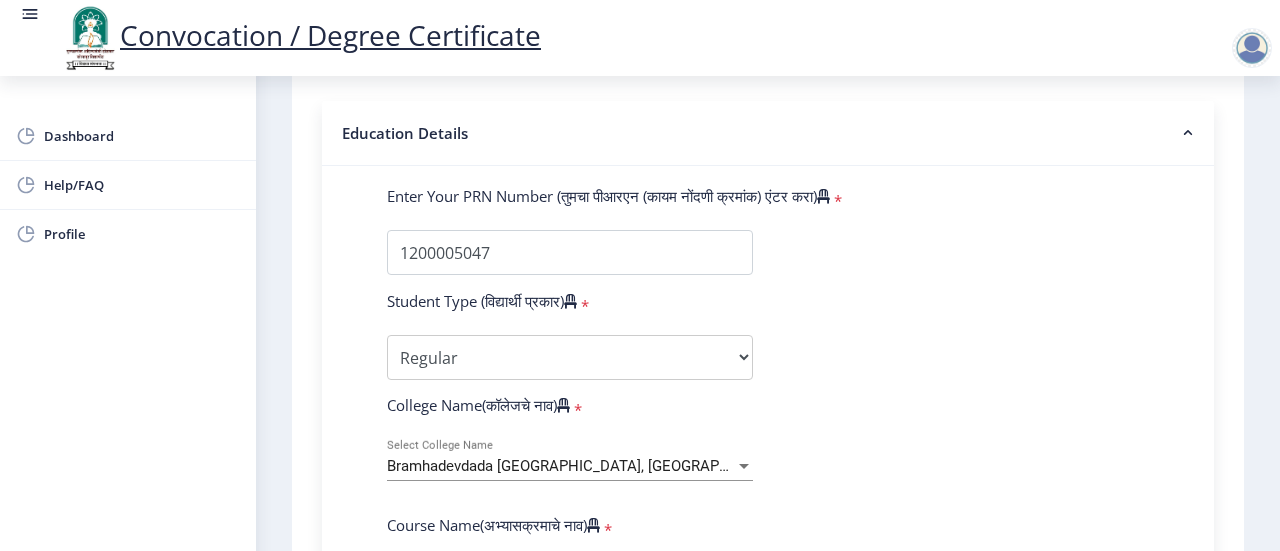 click on "Enter Your PRN Number (तुमचा पीआरएन (कायम नोंदणी क्रमांक) एंटर करा)   * Student Type (विद्यार्थी प्रकार)    * Select Student Type Regular External College Name(कॉलेजचे नाव)   * Bramhadevdada [GEOGRAPHIC_DATA], [GEOGRAPHIC_DATA] Select College Name Course Name(अभ्यासक्रमाचे नाव)   * Select Course Name Select Course Name Enter passing Year(उत्तीर्ण वर्ष प्रविष्ट करा)   *  2025   2024   2023   2022   2021   2020   2019   2018   2017   2016   2015   2014   2013   2012   2011   2010   2009   2008   2007   2006   2005   2004   2003   2002   2001   2000   1999   1998   1997   1996   1995   1994   1993   1992   1991   1990   1989   1988   1987   1986   1985   1984   1983   1982   1981   1980   1979   1978   1977   1976  * Enter Passing Month March April May October November December * Enter Class Obtained * *" 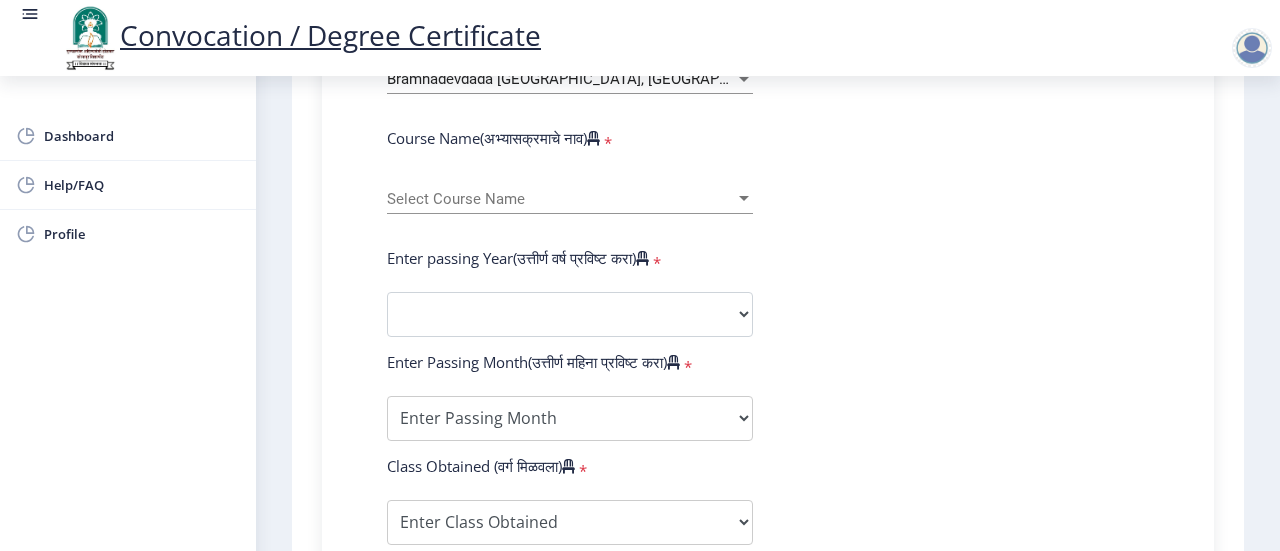 scroll, scrollTop: 840, scrollLeft: 0, axis: vertical 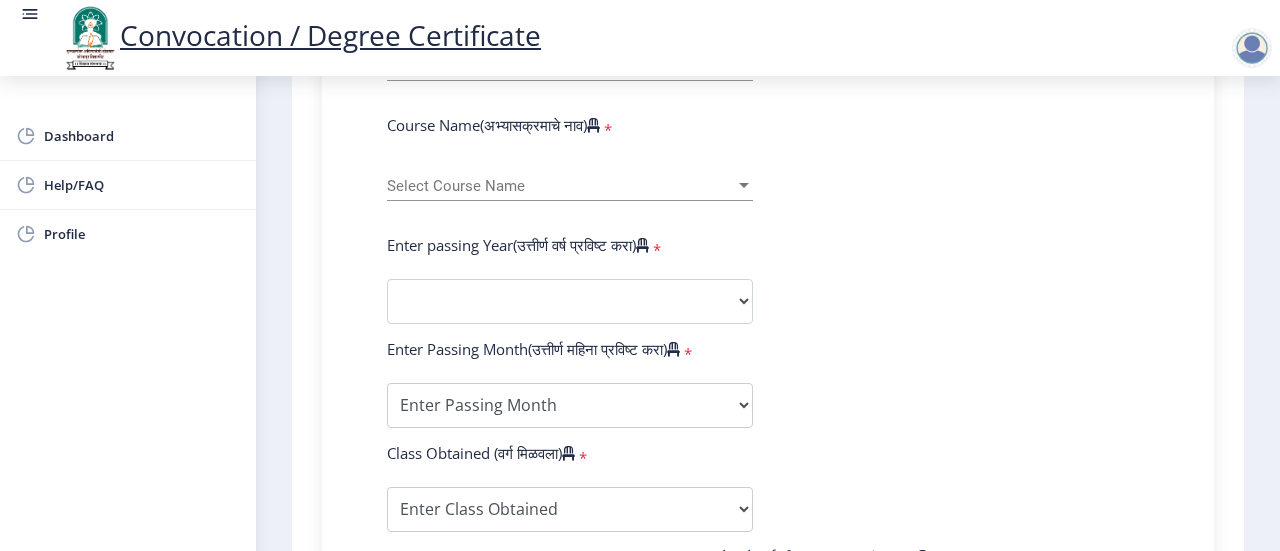 click on "Select Course Name" at bounding box center (561, 186) 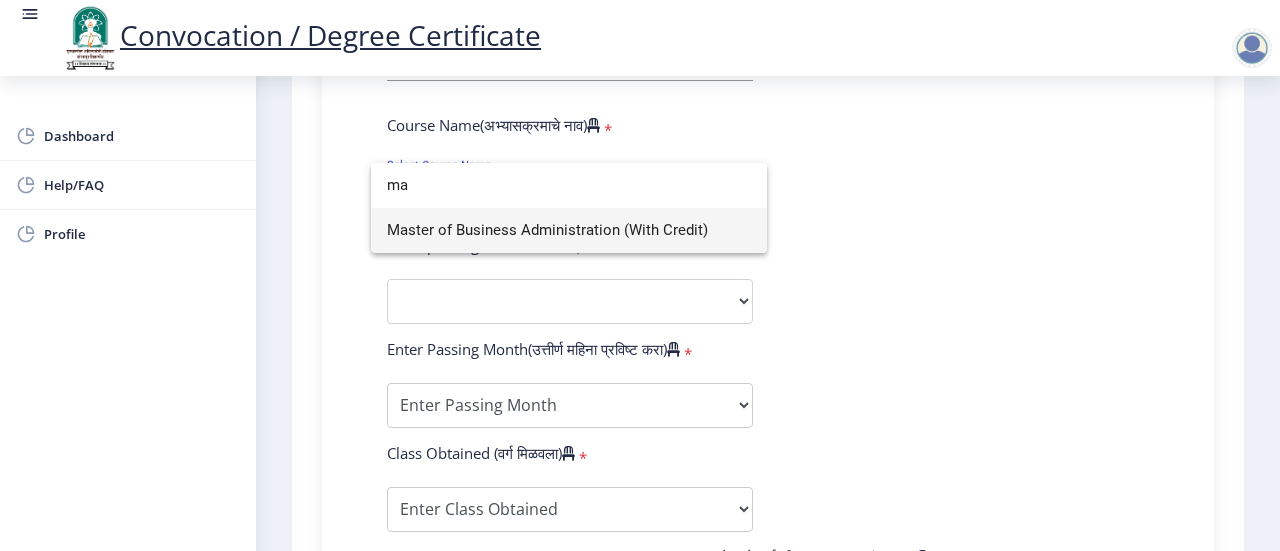 type on "m" 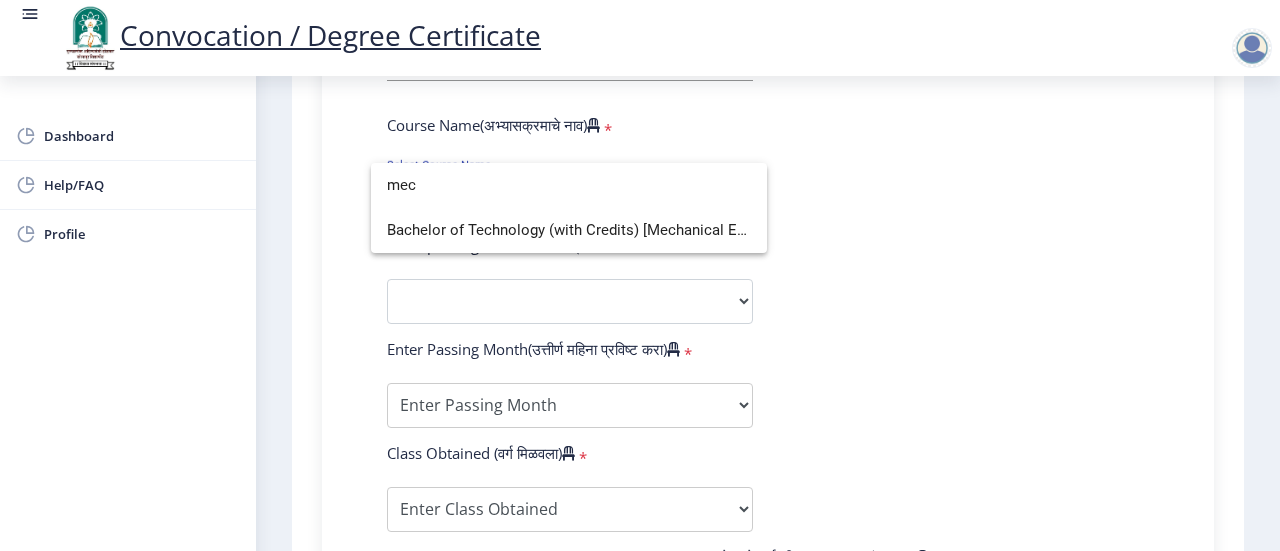 type on "mec" 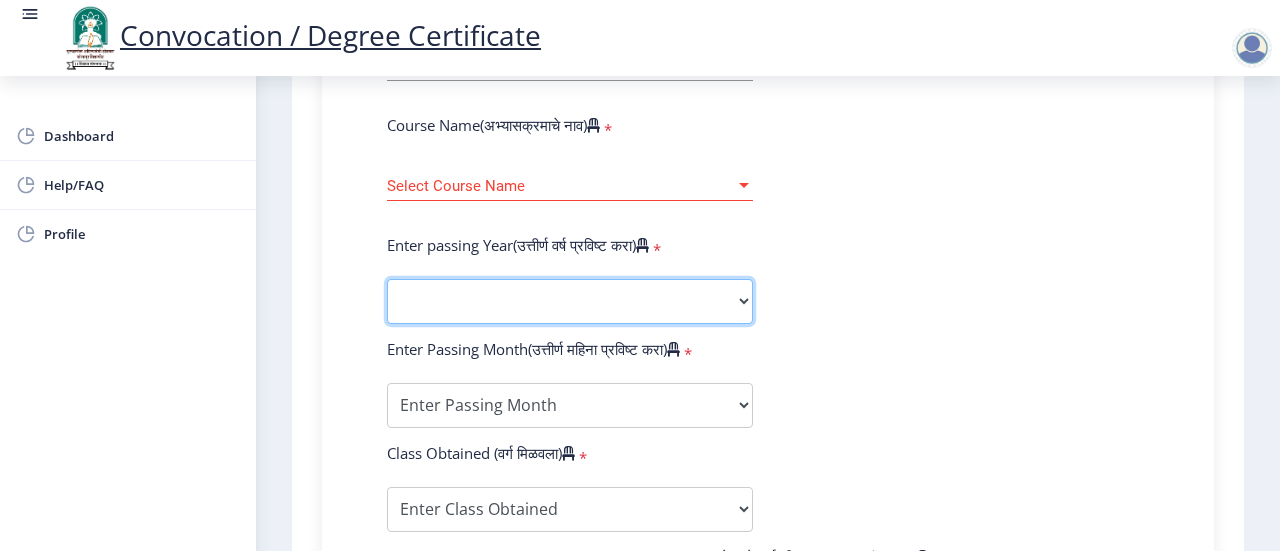 click on "2025   2024   2023   2022   2021   2020   2019   2018   2017   2016   2015   2014   2013   2012   2011   2010   2009   2008   2007   2006   2005   2004   2003   2002   2001   2000   1999   1998   1997   1996   1995   1994   1993   1992   1991   1990   1989   1988   1987   1986   1985   1984   1983   1982   1981   1980   1979   1978   1977   1976" 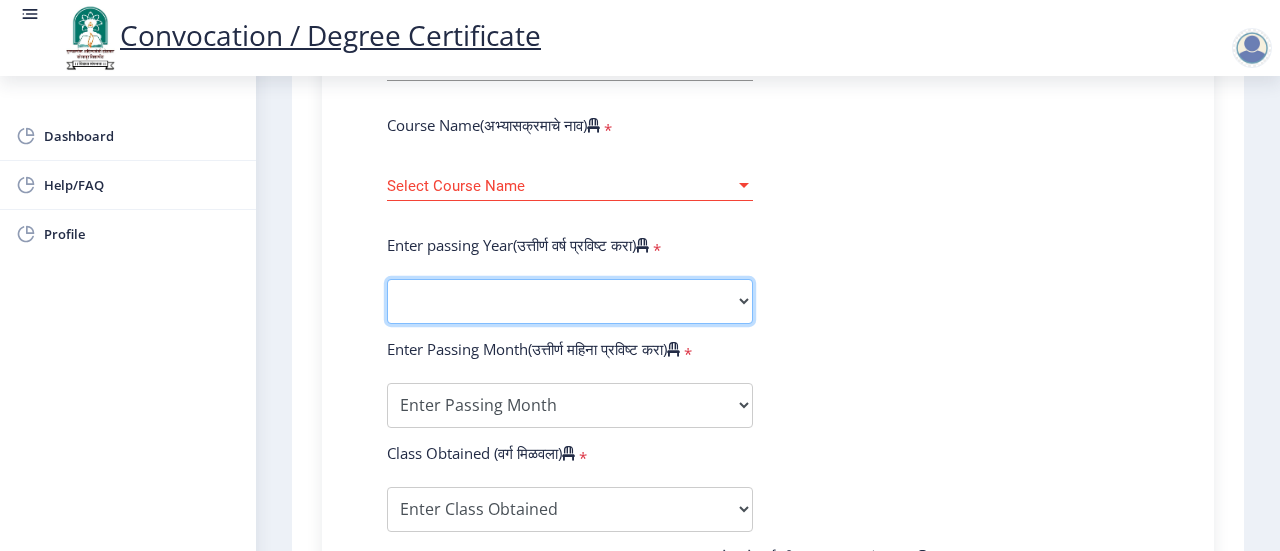 click on "2025   2024   2023   2022   2021   2020   2019   2018   2017   2016   2015   2014   2013   2012   2011   2010   2009   2008   2007   2006   2005   2004   2003   2002   2001   2000   1999   1998   1997   1996   1995   1994   1993   1992   1991   1990   1989   1988   1987   1986   1985   1984   1983   1982   1981   1980   1979   1978   1977   1976" 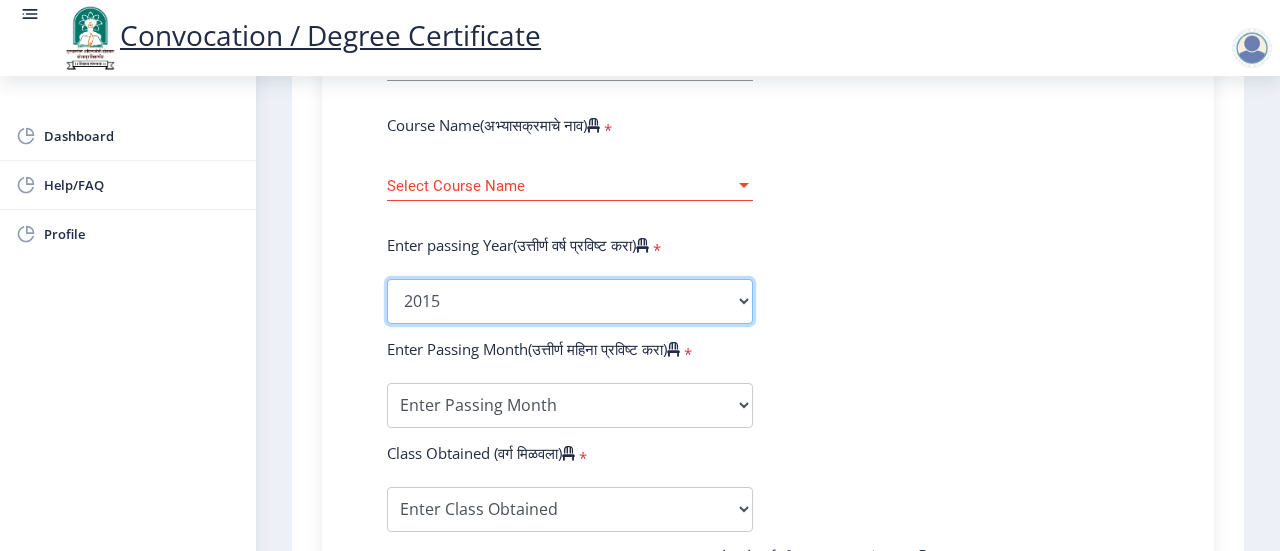 click on "2025   2024   2023   2022   2021   2020   2019   2018   2017   2016   2015   2014   2013   2012   2011   2010   2009   2008   2007   2006   2005   2004   2003   2002   2001   2000   1999   1998   1997   1996   1995   1994   1993   1992   1991   1990   1989   1988   1987   1986   1985   1984   1983   1982   1981   1980   1979   1978   1977   1976" 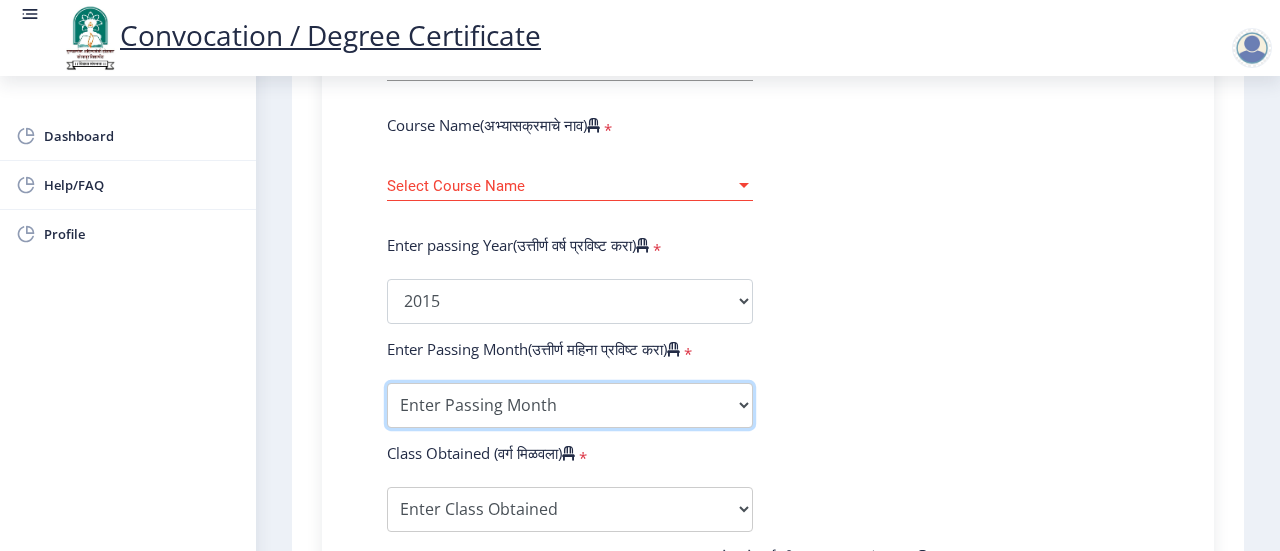 click on "Enter Passing Month March April May October November December" at bounding box center (570, 405) 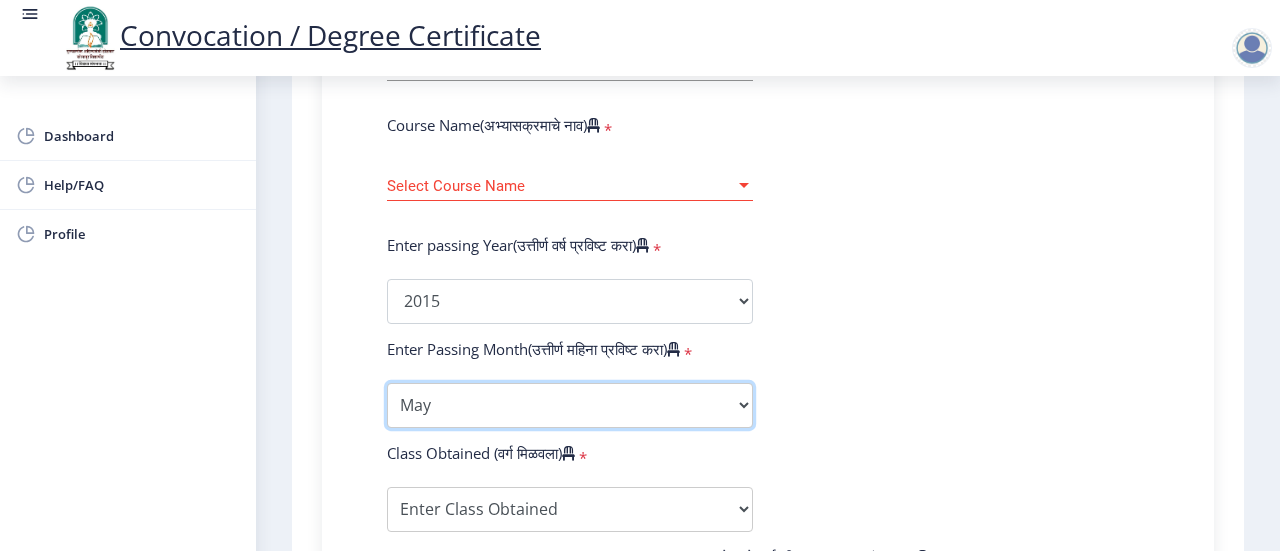 click on "Enter Passing Month March April May October November December" at bounding box center [570, 405] 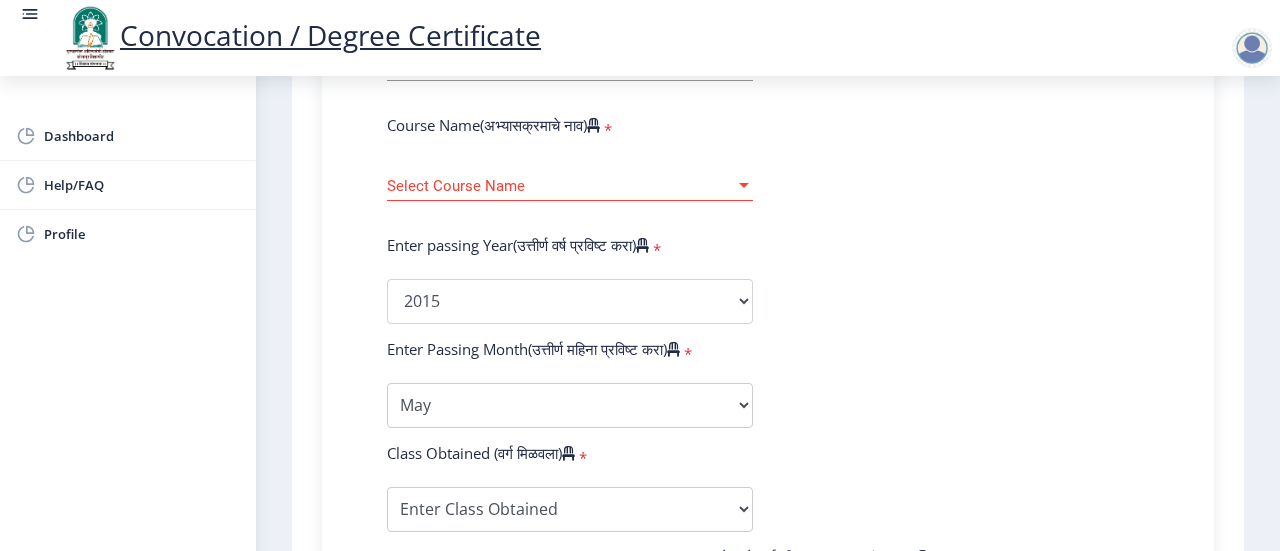 click on "Enter Your PRN Number (तुमचा पीआरएन (कायम नोंदणी क्रमांक) एंटर करा)   * Student Type (विद्यार्थी प्रकार)    * Select Student Type Regular External College Name(कॉलेजचे नाव)   * Bramhadevdada [GEOGRAPHIC_DATA], [GEOGRAPHIC_DATA] Select College Name Course Name(अभ्यासक्रमाचे नाव)   * Select Course Name Select Course Name Enter passing Year(उत्तीर्ण वर्ष प्रविष्ट करा)   *  2025   2024   2023   2022   2021   2020   2019   2018   2017   2016   2015   2014   2013   2012   2011   2010   2009   2008   2007   2006   2005   2004   2003   2002   2001   2000   1999   1998   1997   1996   1995   1994   1993   1992   1991   1990   1989   1988   1987   1986   1985   1984   1983   1982   1981   1980   1979   1978   1977   1976  * Enter Passing Month March April May October November December * Enter Class Obtained * *" 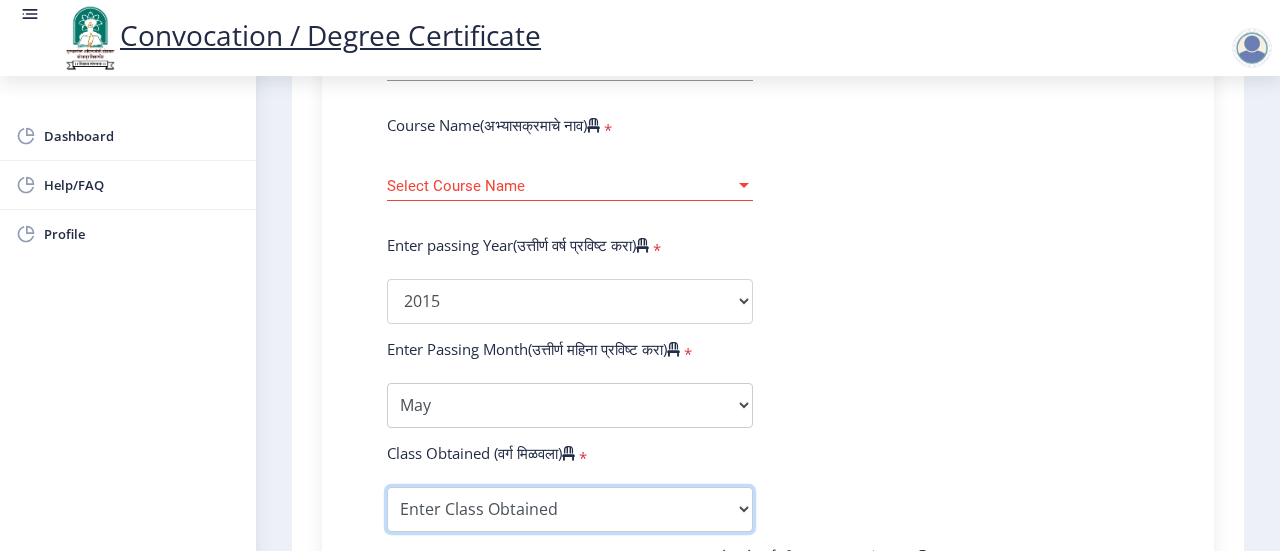 click on "Enter Class Obtained DISTINCTION FIRST CLASS HIGHER SECOND CLASS SECOND CLASS PASS CLASS OUTSTANDING - EXEMPLARY FIRST CLASS WITH DISTINCTION Grade O Grade A+ Grade A Grade B+ Grade B Grade C+ Grade C Grade D Grade E" at bounding box center [570, 509] 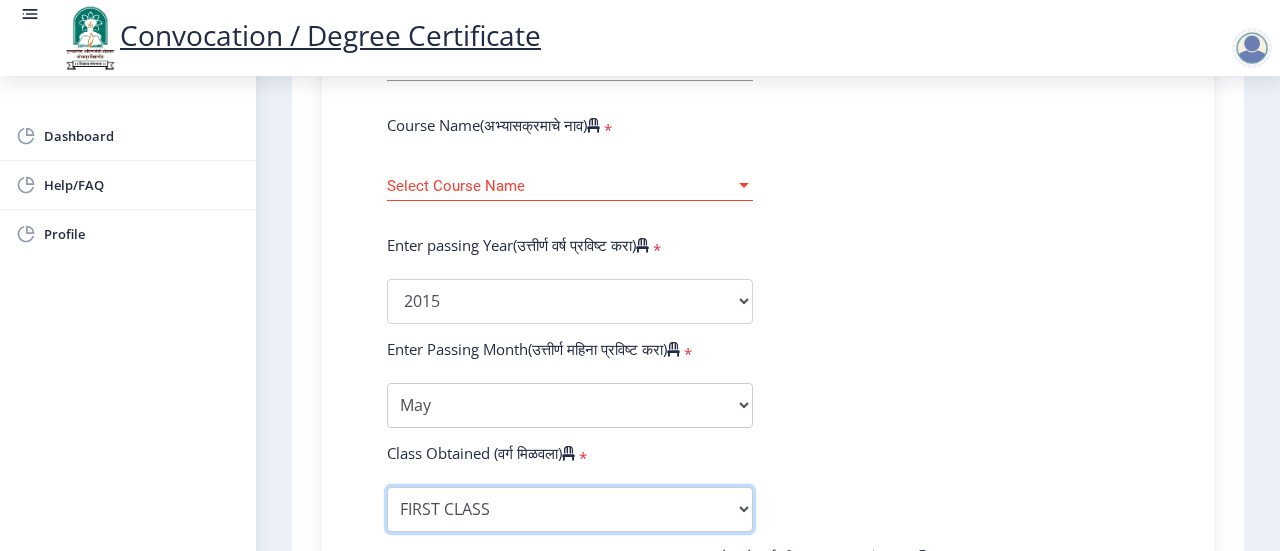 click on "Enter Class Obtained DISTINCTION FIRST CLASS HIGHER SECOND CLASS SECOND CLASS PASS CLASS OUTSTANDING - EXEMPLARY FIRST CLASS WITH DISTINCTION Grade O Grade A+ Grade A Grade B+ Grade B Grade C+ Grade C Grade D Grade E" at bounding box center (570, 509) 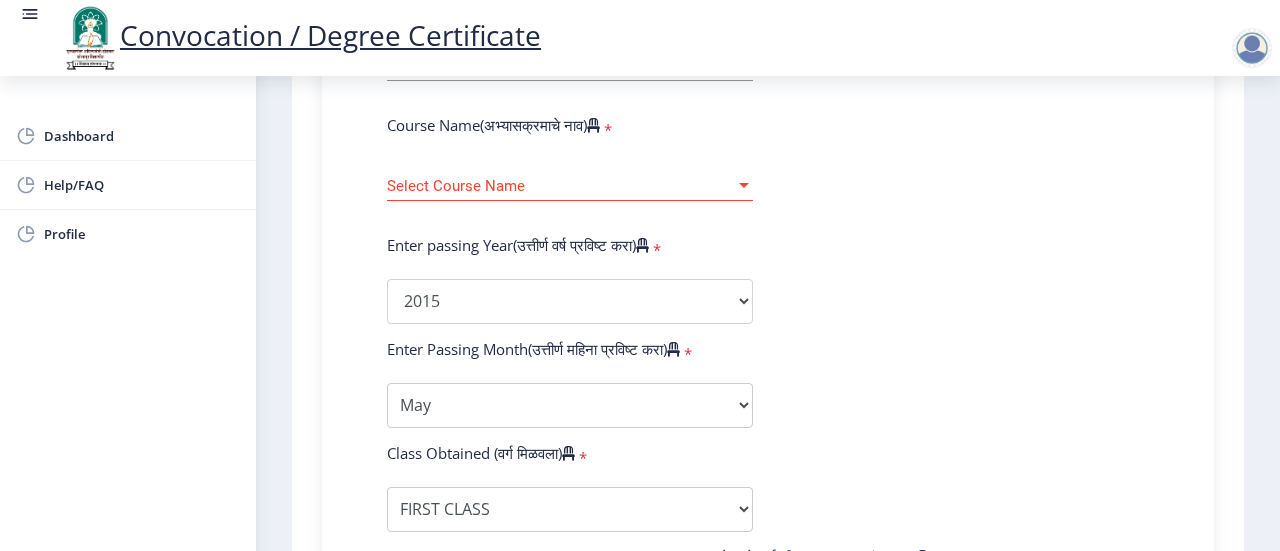 click on "Enter Your PRN Number (तुमचा पीआरएन (कायम नोंदणी क्रमांक) एंटर करा)   * Student Type (विद्यार्थी प्रकार)    * Select Student Type Regular External College Name(कॉलेजचे नाव)   * Bramhadevdada [GEOGRAPHIC_DATA], [GEOGRAPHIC_DATA] Select College Name Course Name(अभ्यासक्रमाचे नाव)   * Select Course Name Select Course Name Enter passing Year(उत्तीर्ण वर्ष प्रविष्ट करा)   *  2025   2024   2023   2022   2021   2020   2019   2018   2017   2016   2015   2014   2013   2012   2011   2010   2009   2008   2007   2006   2005   2004   2003   2002   2001   2000   1999   1998   1997   1996   1995   1994   1993   1992   1991   1990   1989   1988   1987   1986   1985   1984   1983   1982   1981   1980   1979   1978   1977   1976  * Enter Passing Month March April May October November December * Enter Class Obtained * *" 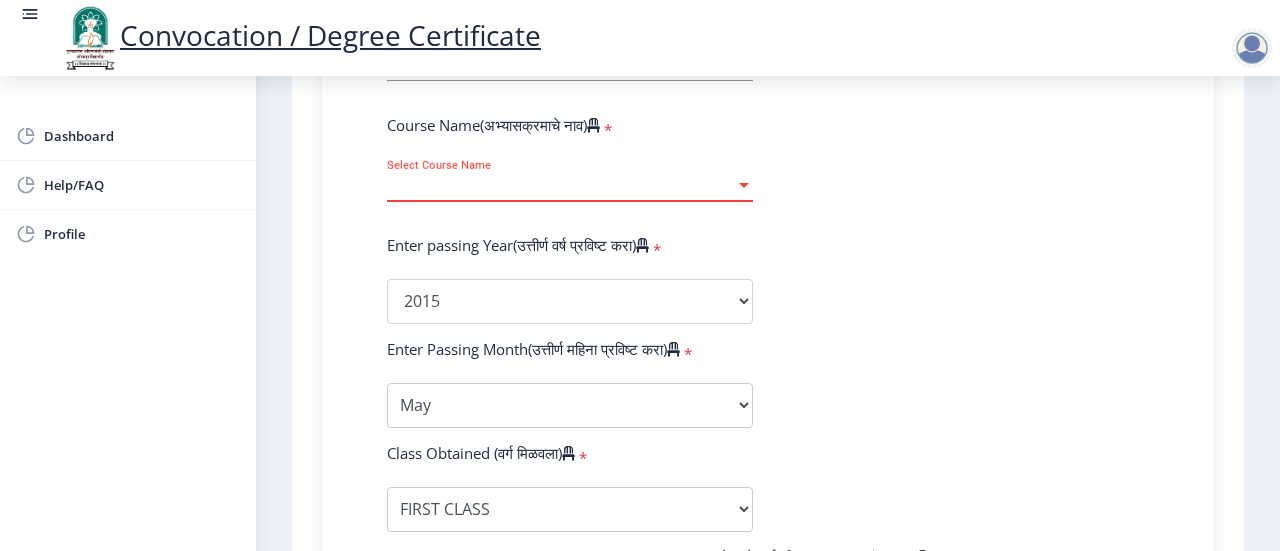 click on "Select Course Name" at bounding box center (561, 186) 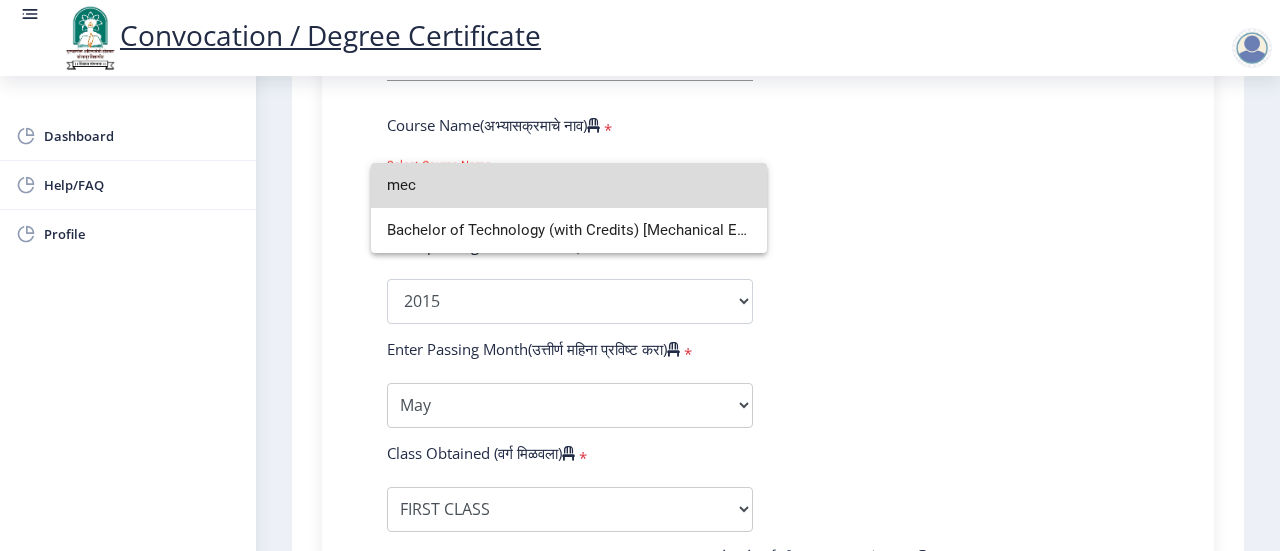 click on "mec" at bounding box center (569, 185) 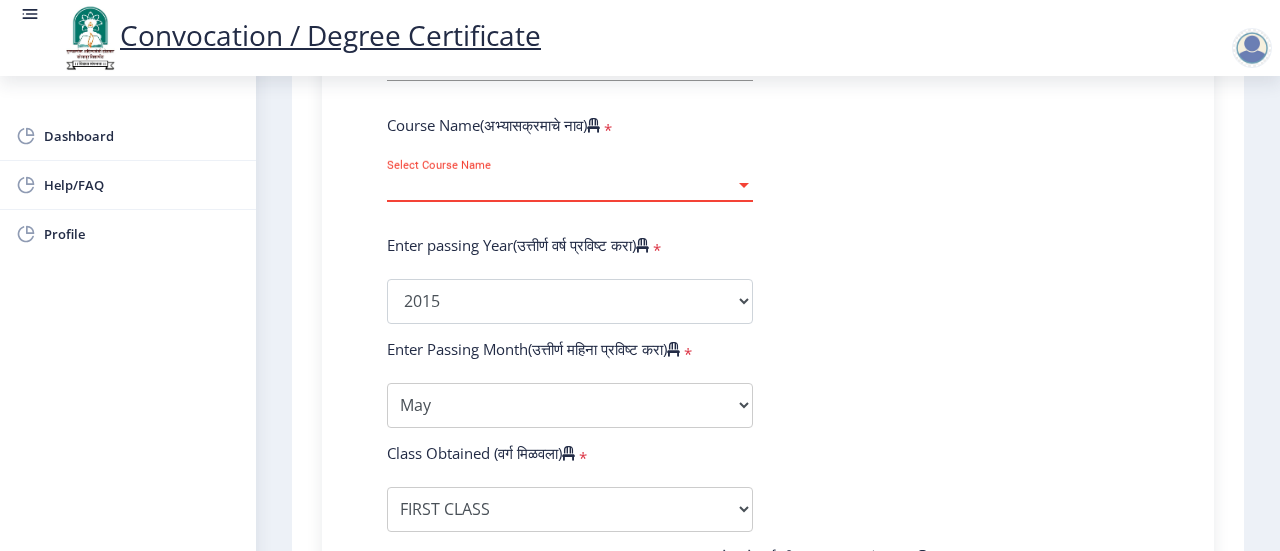 click on "Select Course Name" at bounding box center (561, 186) 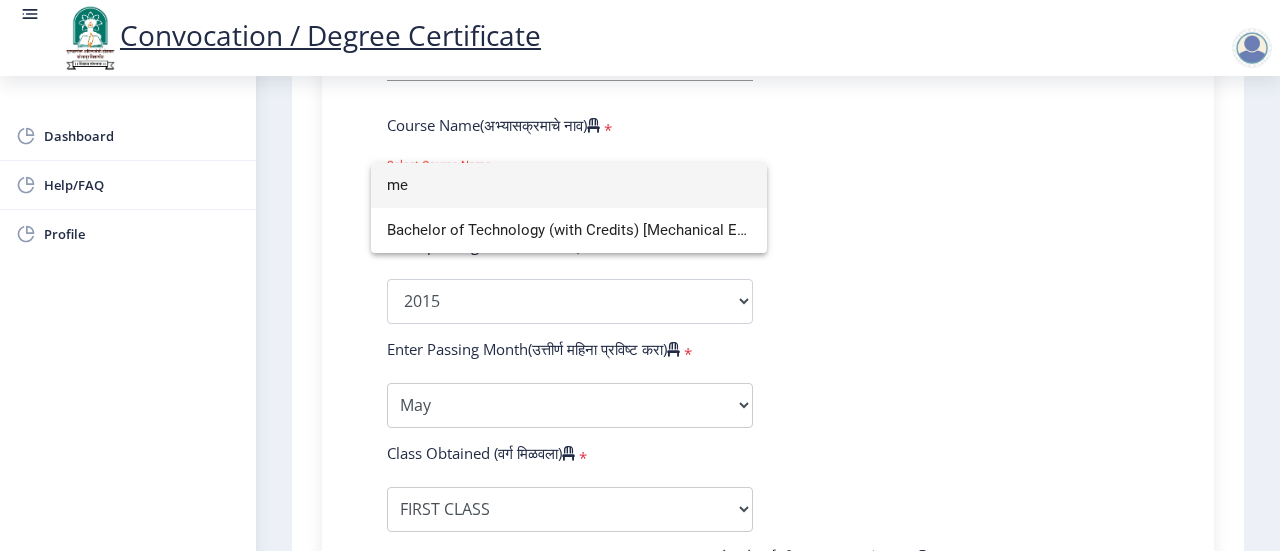 type on "m" 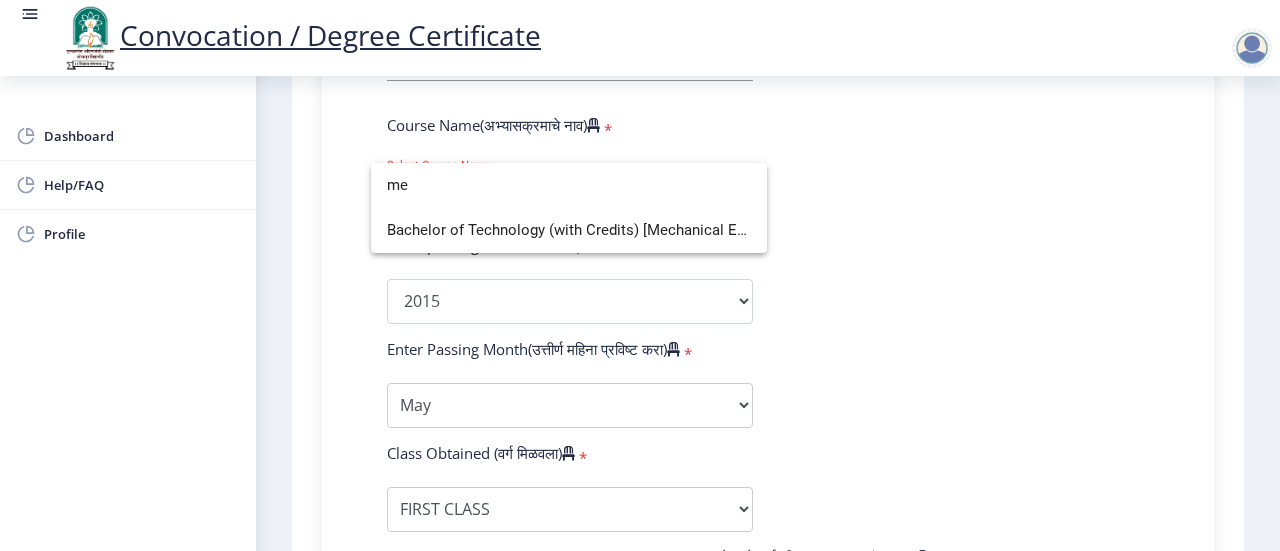 type on "m" 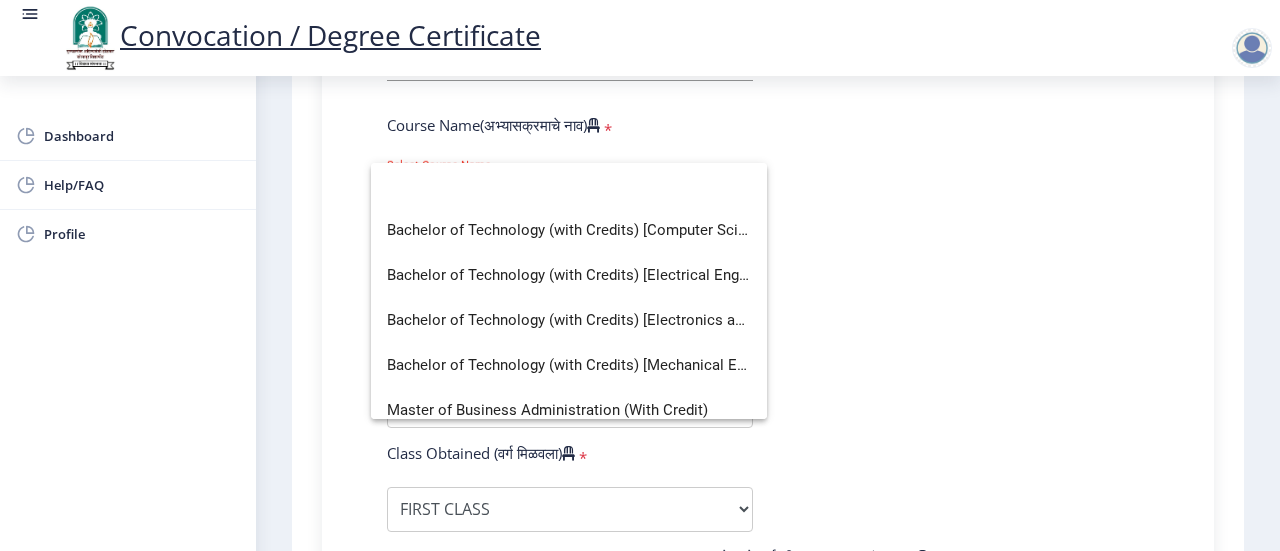 type 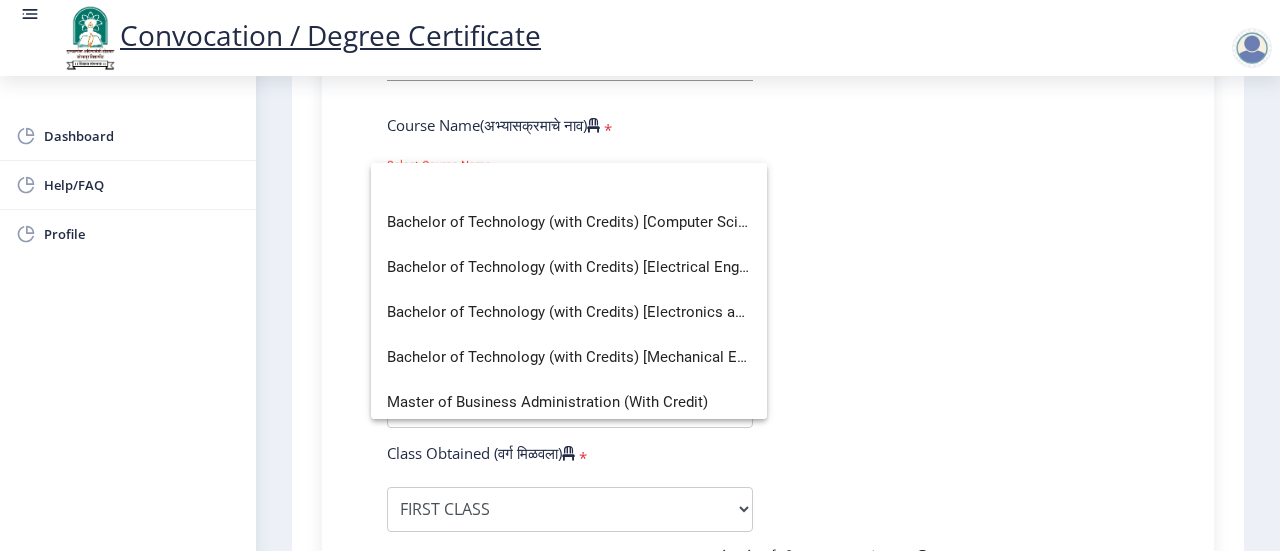 scroll, scrollTop: 14, scrollLeft: 0, axis: vertical 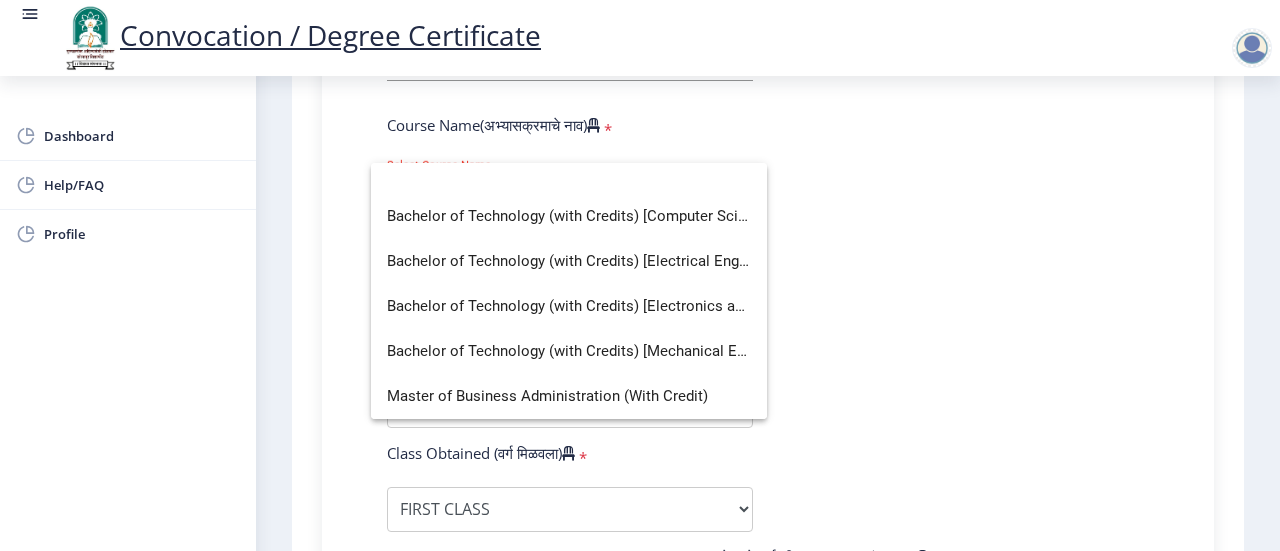 click 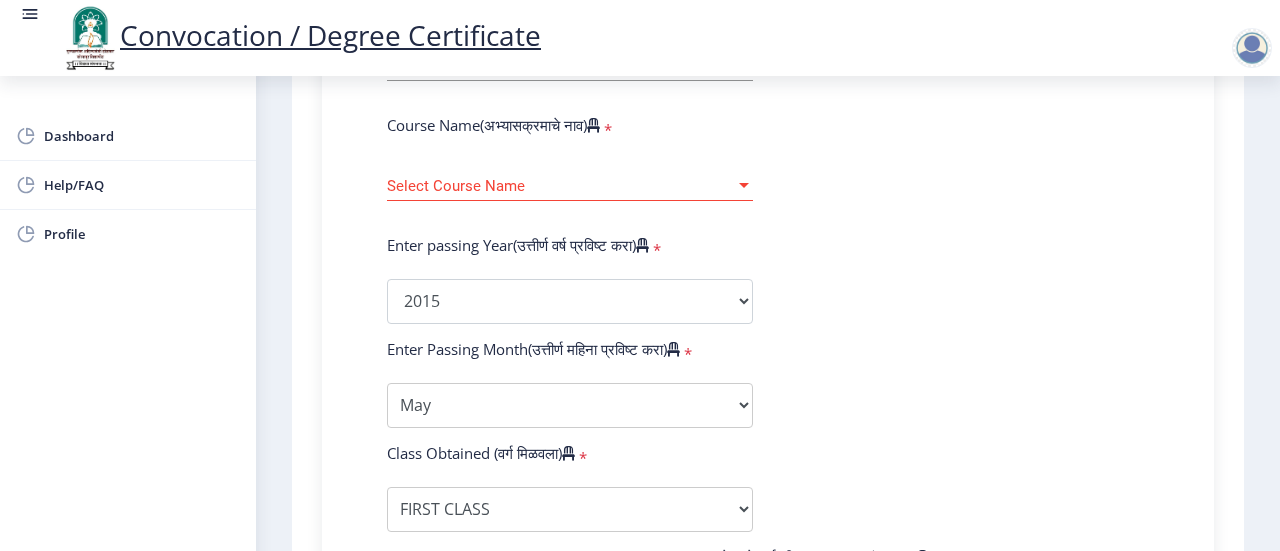 click on "Enter Your PRN Number (तुमचा पीआरएन (कायम नोंदणी क्रमांक) एंटर करा)   * Student Type (विद्यार्थी प्रकार)    * Select Student Type Regular External College Name(कॉलेजचे नाव)   * Bramhadevdada [GEOGRAPHIC_DATA], [GEOGRAPHIC_DATA] Select College Name Course Name(अभ्यासक्रमाचे नाव)   * Select Course Name Select Course Name Enter passing Year(उत्तीर्ण वर्ष प्रविष्ट करा)   *  2025   2024   2023   2022   2021   2020   2019   2018   2017   2016   2015   2014   2013   2012   2011   2010   2009   2008   2007   2006   2005   2004   2003   2002   2001   2000   1999   1998   1997   1996   1995   1994   1993   1992   1991   1990   1989   1988   1987   1986   1985   1984   1983   1982   1981   1980   1979   1978   1977   1976  * Enter Passing Month March April May October November December * Enter Class Obtained * *" 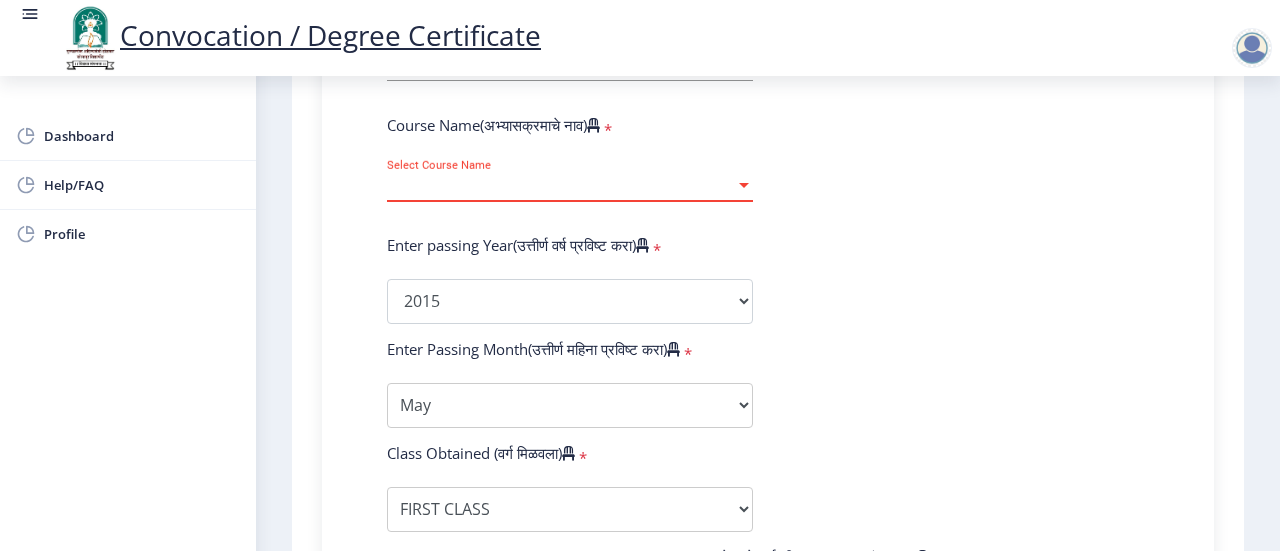 click on "Select Course Name" at bounding box center (561, 186) 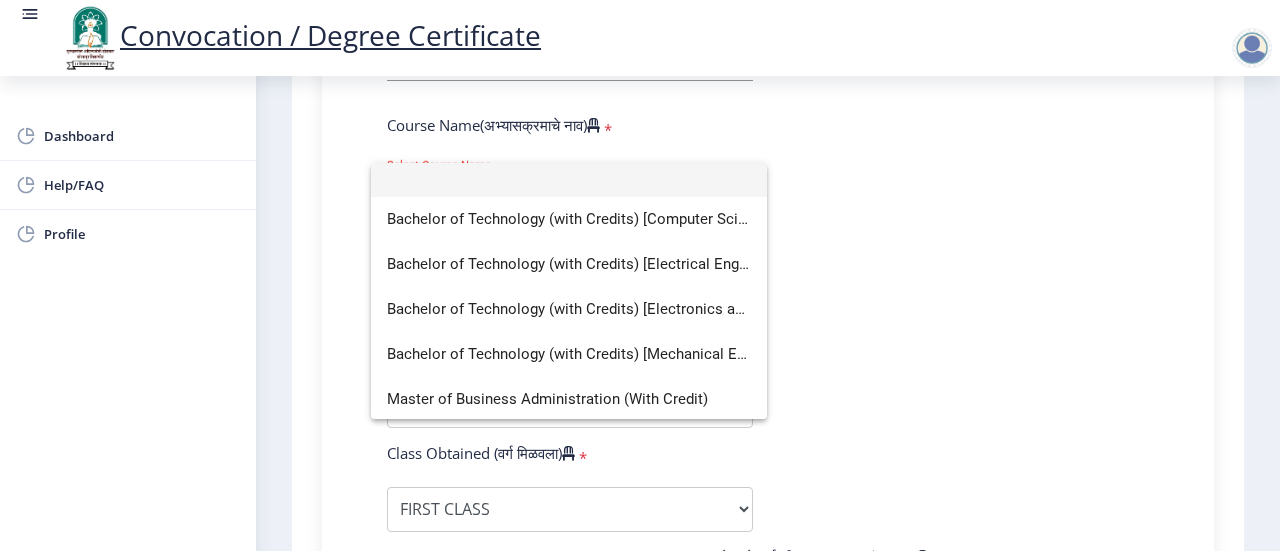 scroll, scrollTop: 14, scrollLeft: 0, axis: vertical 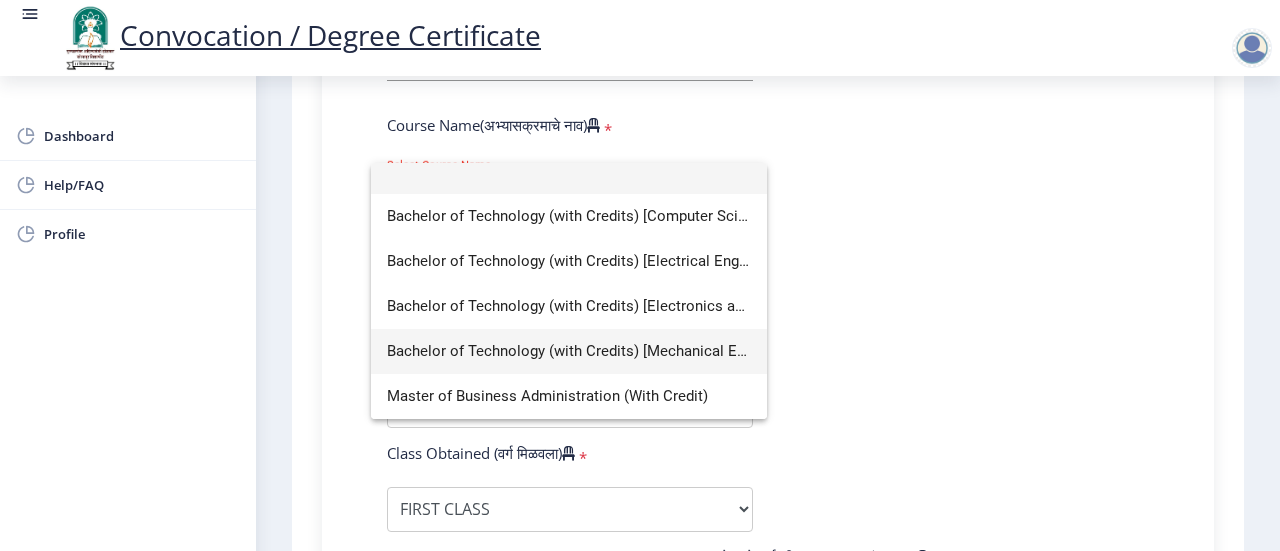 click on "Bachelor of Technology (with Credits) [Mechanical Engineering]" at bounding box center [569, 351] 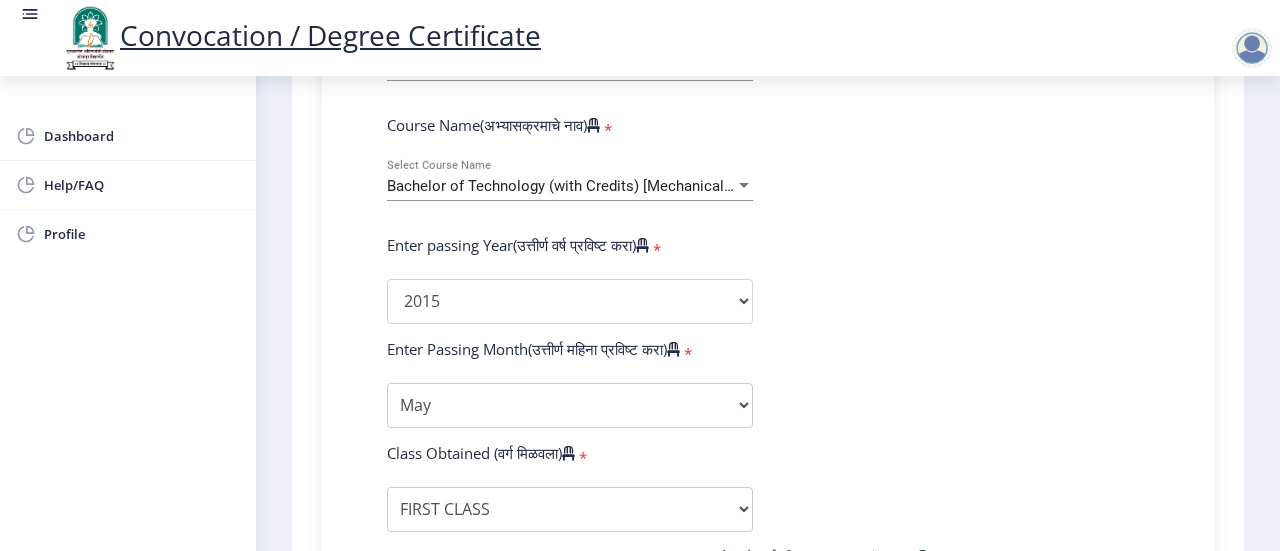 click on "Enter Your PRN Number (तुमचा पीआरएन (कायम नोंदणी क्रमांक) एंटर करा)   * Student Type (विद्यार्थी प्रकार)    * Select Student Type Regular External College Name(कॉलेजचे नाव)   * Bramhadevdada [GEOGRAPHIC_DATA], [GEOGRAPHIC_DATA] Select College Name Course Name(अभ्यासक्रमाचे नाव)   * Bachelor of Technology (with Credits) [Mechanical Engineering] Select Course Name Enter passing Year(उत्तीर्ण वर्ष प्रविष्ट करा)   *  2025   2024   2023   2022   2021   2020   2019   2018   2017   2016   2015   2014   2013   2012   2011   2010   2009   2008   2007   2006   2005   2004   2003   2002   2001   2000   1999   1998   1997   1996   1995   1994   1993   1992   1991   1990   1989   1988   1987   1986   1985   1984   1983   1982   1981   1980   1979   1978   1977   1976  * Enter Passing Month March April May October" 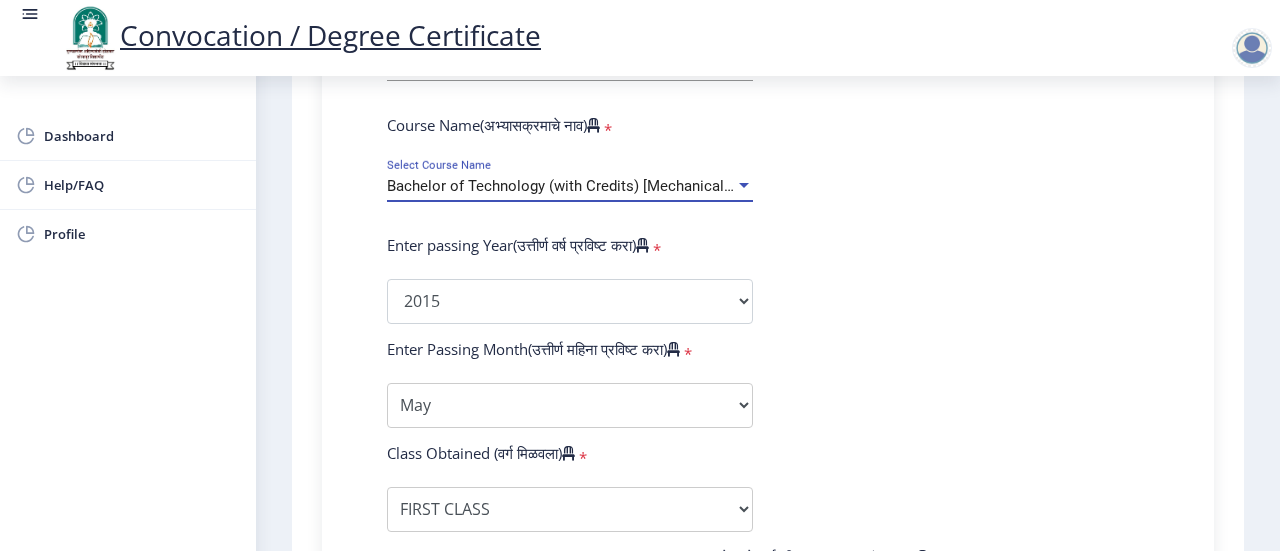 click on "Bachelor of Technology (with Credits) [Mechanical Engineering]" at bounding box center (598, 186) 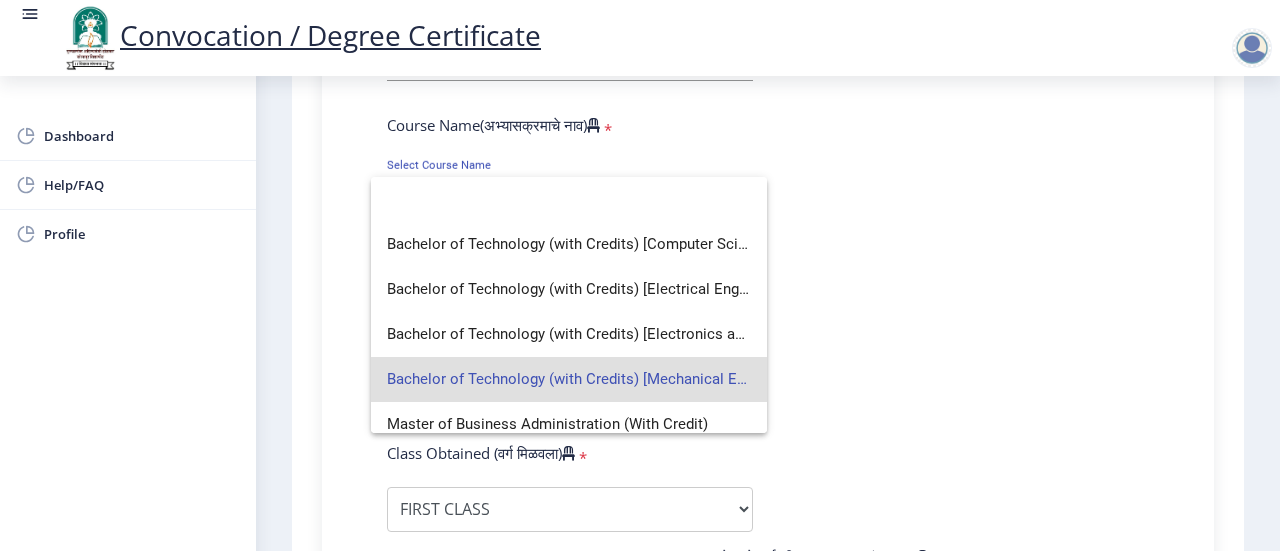 click 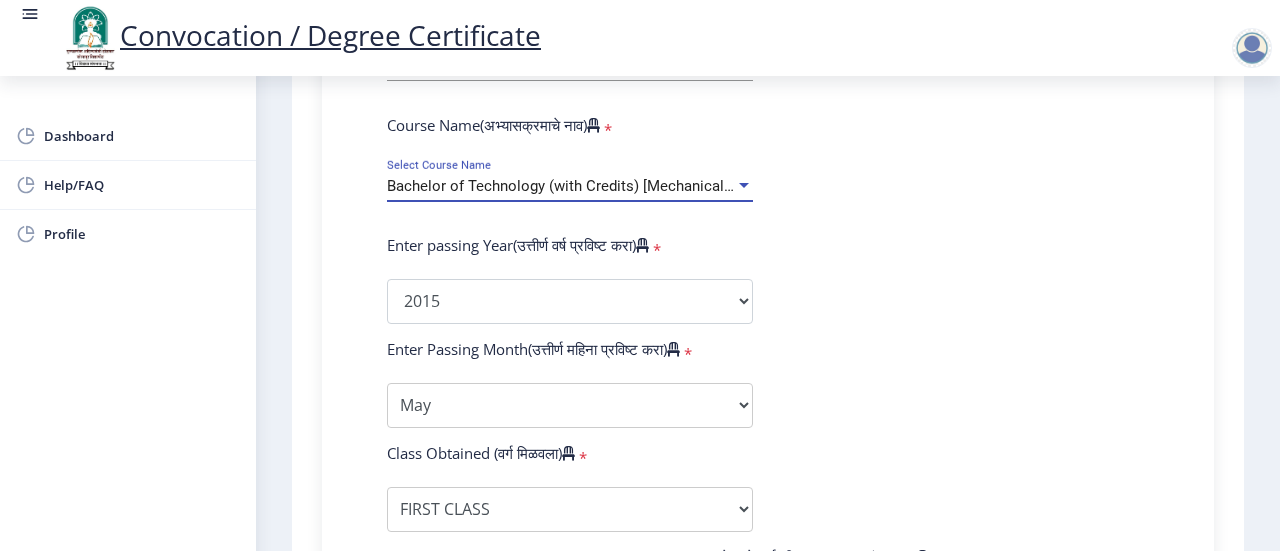 click on "Bachelor of Technology (with Credits) [Mechanical Engineering]" at bounding box center [598, 186] 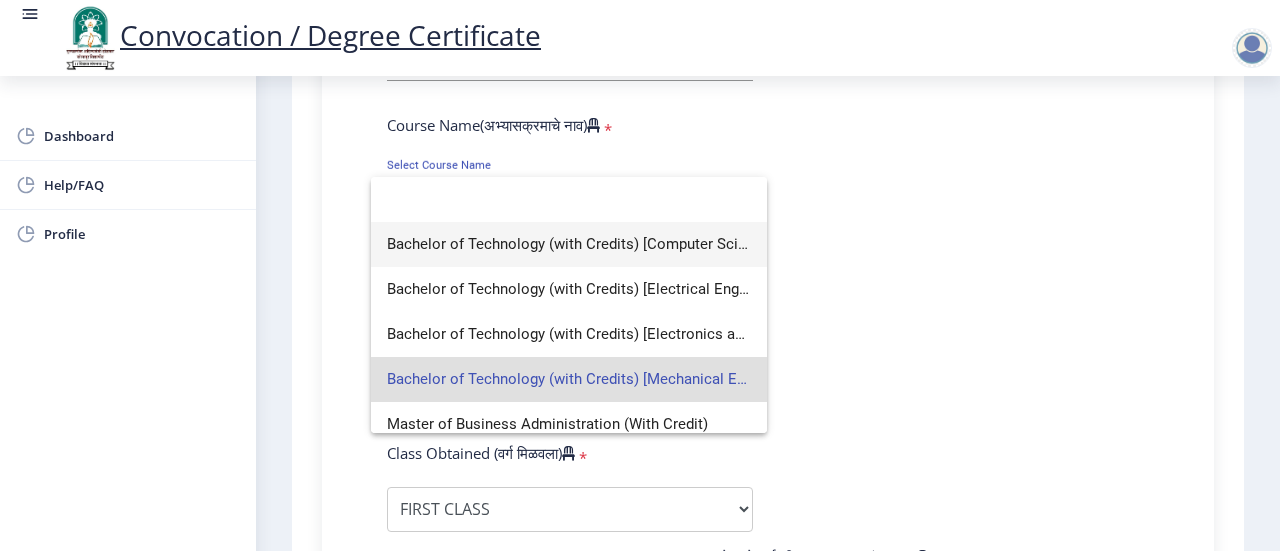 scroll, scrollTop: 0, scrollLeft: 0, axis: both 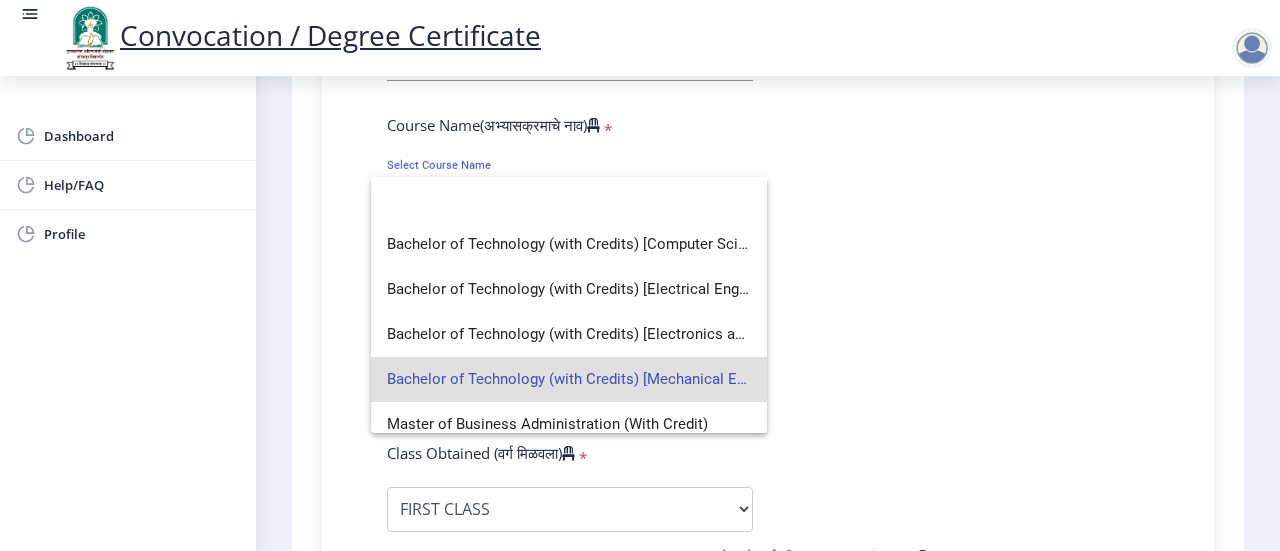 click 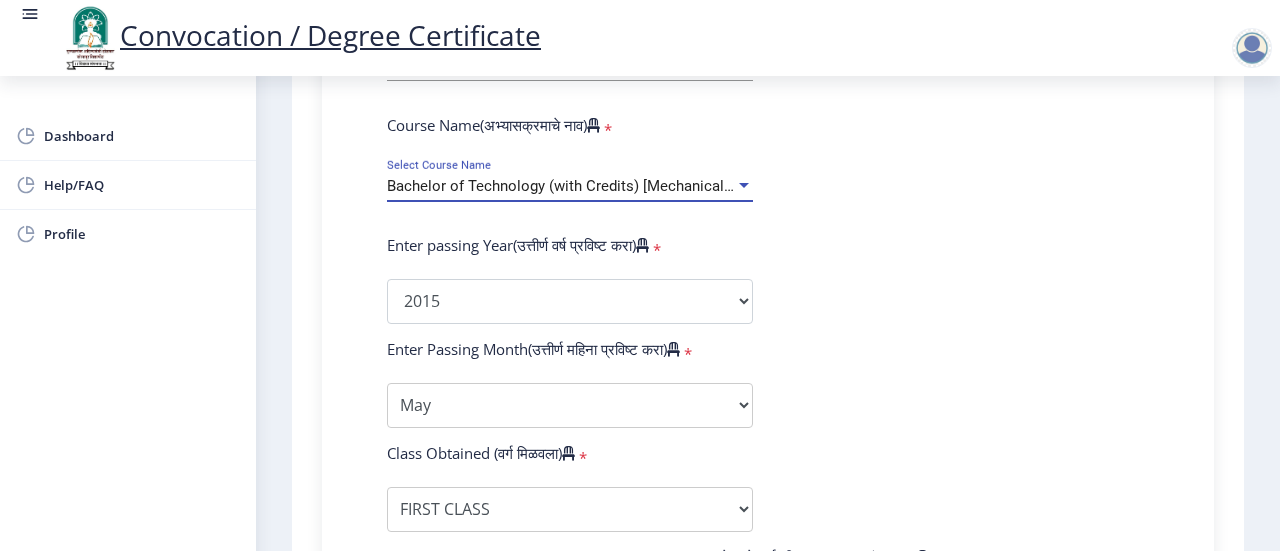 click on "Bachelor of Technology (with Credits) [Mechanical Engineering]" at bounding box center [598, 186] 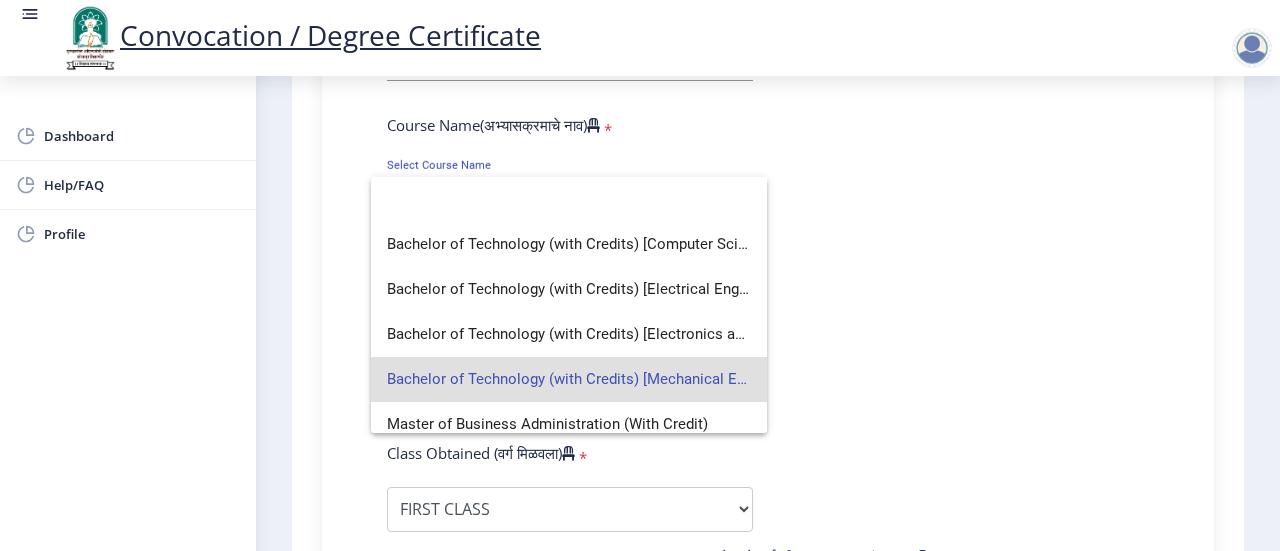 scroll, scrollTop: 0, scrollLeft: 0, axis: both 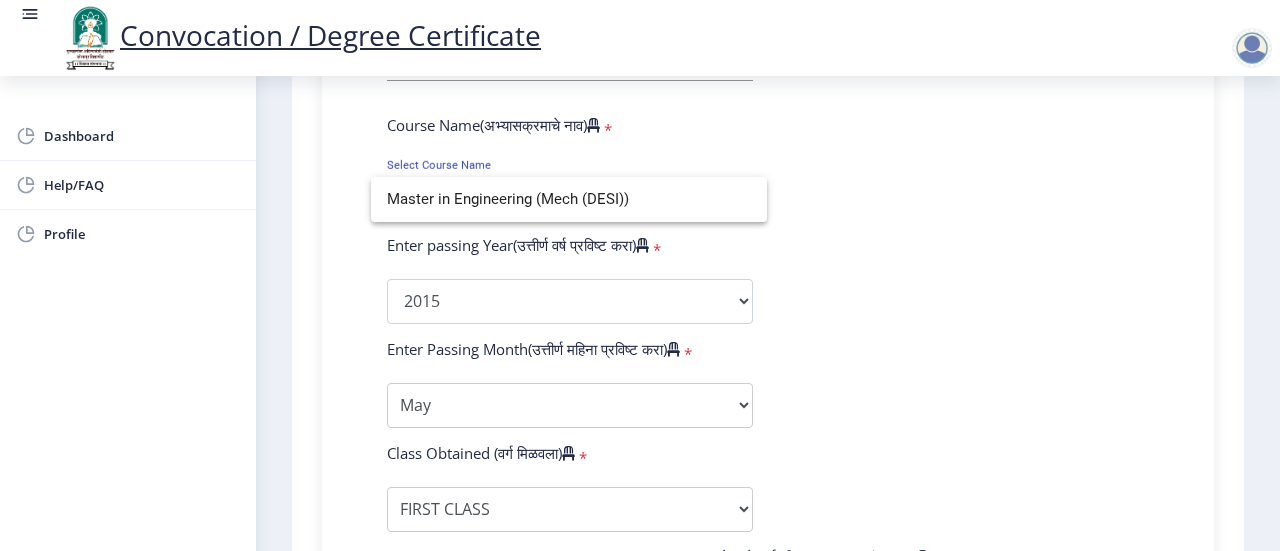type on "Master in Engineering (Mech (DESI))" 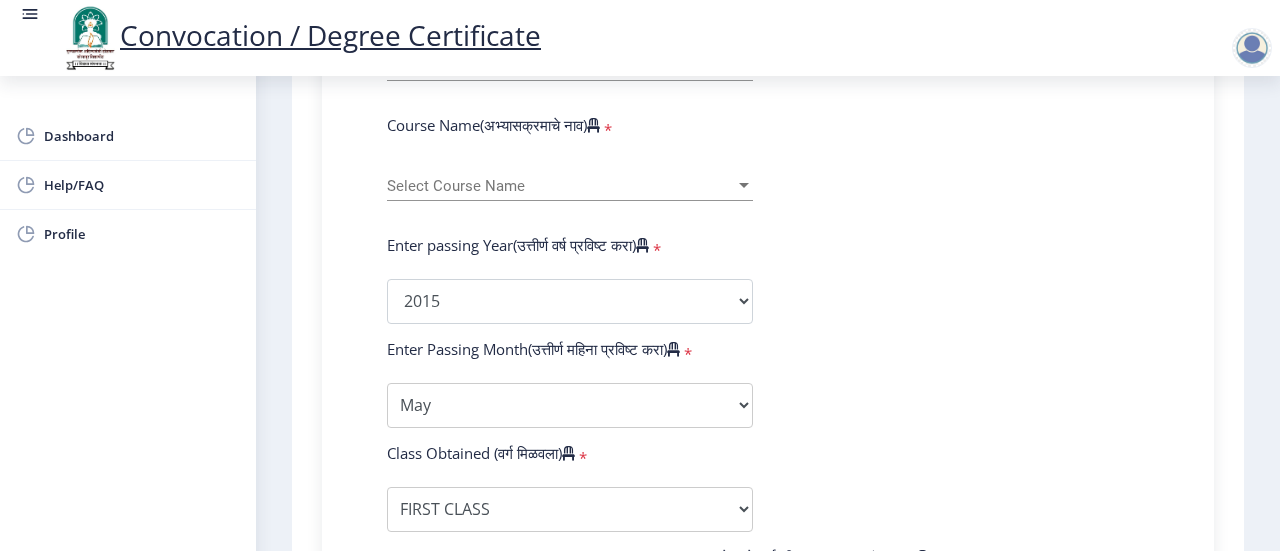 click on "Enter Your PRN Number (तुमचा पीआरएन (कायम नोंदणी क्रमांक) एंटर करा)   * Student Type (विद्यार्थी प्रकार)    * Select Student Type Regular External College Name(कॉलेजचे नाव)   * Bramhadevdada [GEOGRAPHIC_DATA], [GEOGRAPHIC_DATA] Select College Name Course Name(अभ्यासक्रमाचे नाव)   * Select Course Name Select Course Name Enter passing Year(उत्तीर्ण वर्ष प्रविष्ट करा)   *  2025   2024   2023   2022   2021   2020   2019   2018   2017   2016   2015   2014   2013   2012   2011   2010   2009   2008   2007   2006   2005   2004   2003   2002   2001   2000   1999   1998   1997   1996   1995   1994   1993   1992   1991   1990   1989   1988   1987   1986   1985   1984   1983   1982   1981   1980   1979   1978   1977   1976  * Enter Passing Month March April May October November December * Enter Class Obtained * *" 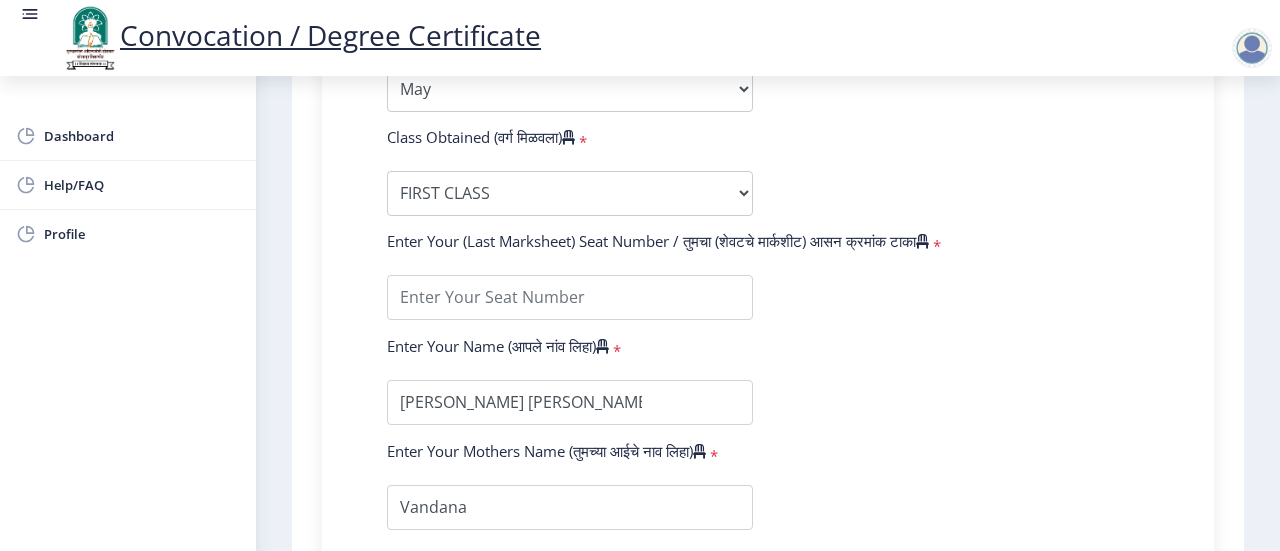 scroll, scrollTop: 1109, scrollLeft: 0, axis: vertical 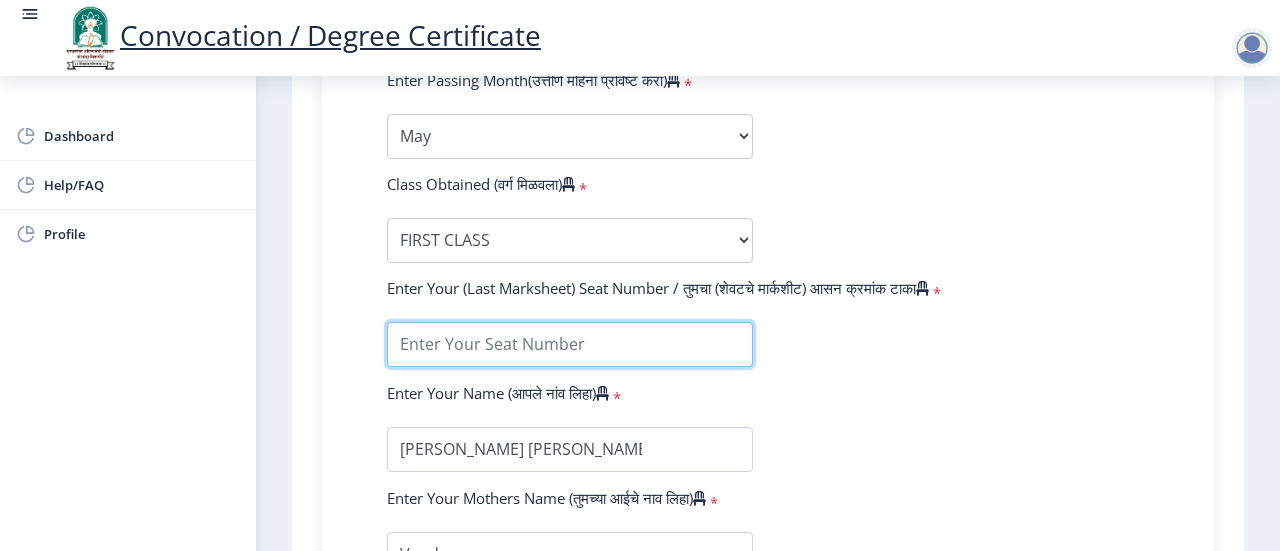 click at bounding box center (570, 344) 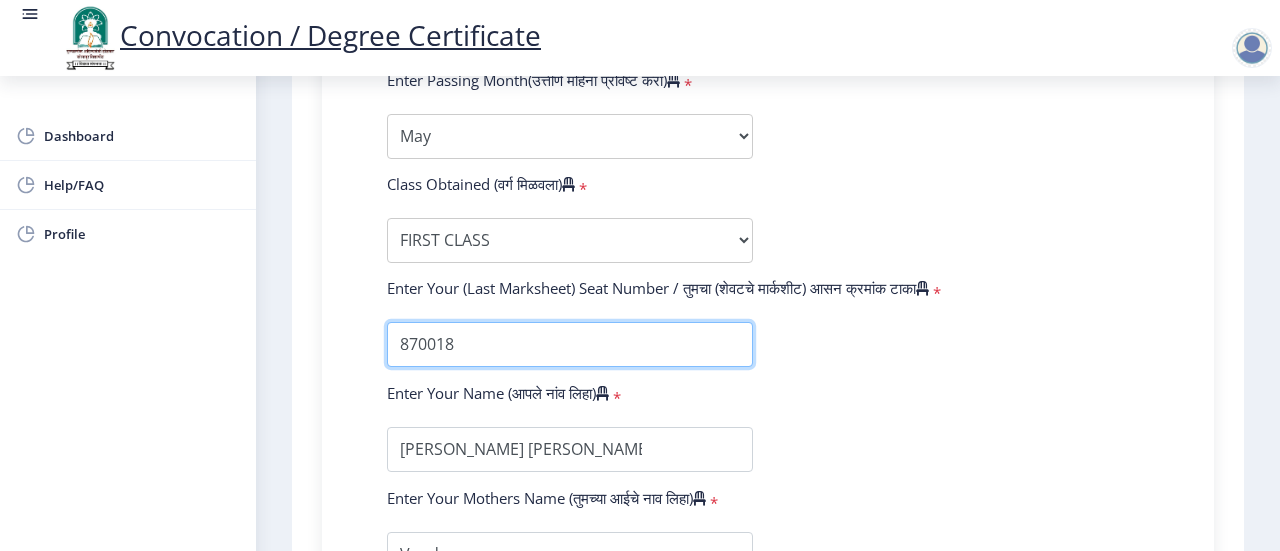 type on "870018" 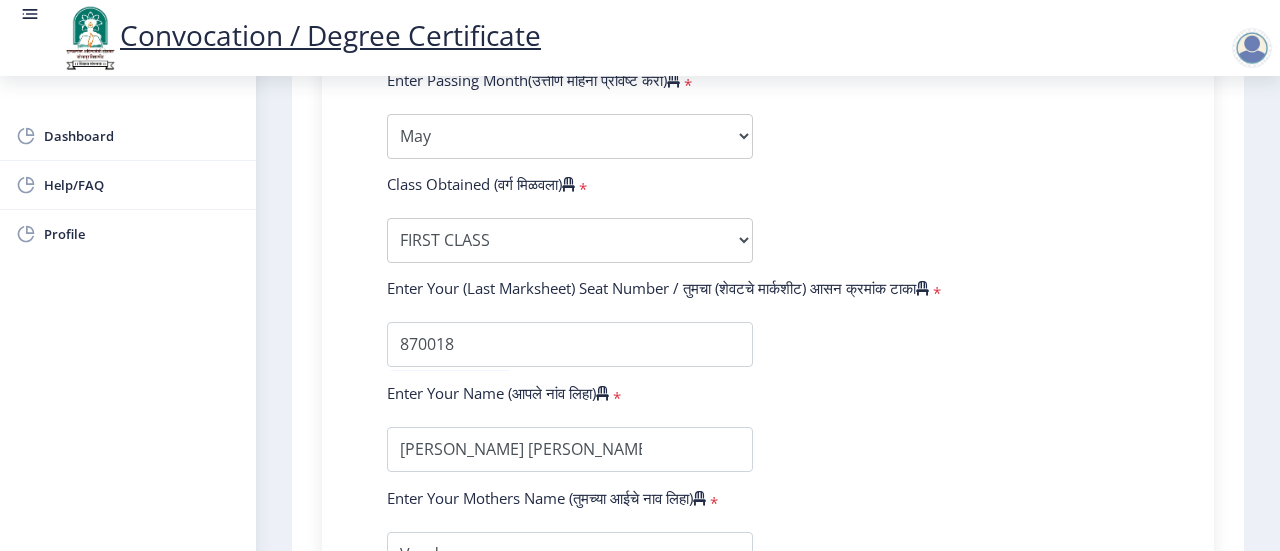 click on "Enter Your PRN Number (तुमचा पीआरएन (कायम नोंदणी क्रमांक) एंटर करा)   * Student Type (विद्यार्थी प्रकार)    * Select Student Type Regular External College Name(कॉलेजचे नाव)   * Bramhadevdada [GEOGRAPHIC_DATA], [GEOGRAPHIC_DATA] Select College Name Course Name(अभ्यासक्रमाचे नाव)   * Select Course Name Select Course Name Enter passing Year(उत्तीर्ण वर्ष प्रविष्ट करा)   *  2025   2024   2023   2022   2021   2020   2019   2018   2017   2016   2015   2014   2013   2012   2011   2010   2009   2008   2007   2006   2005   2004   2003   2002   2001   2000   1999   1998   1997   1996   1995   1994   1993   1992   1991   1990   1989   1988   1987   1986   1985   1984   1983   1982   1981   1980   1979   1978   1977   1976  * Enter Passing Month March April May October November December * Enter Class Obtained * *" 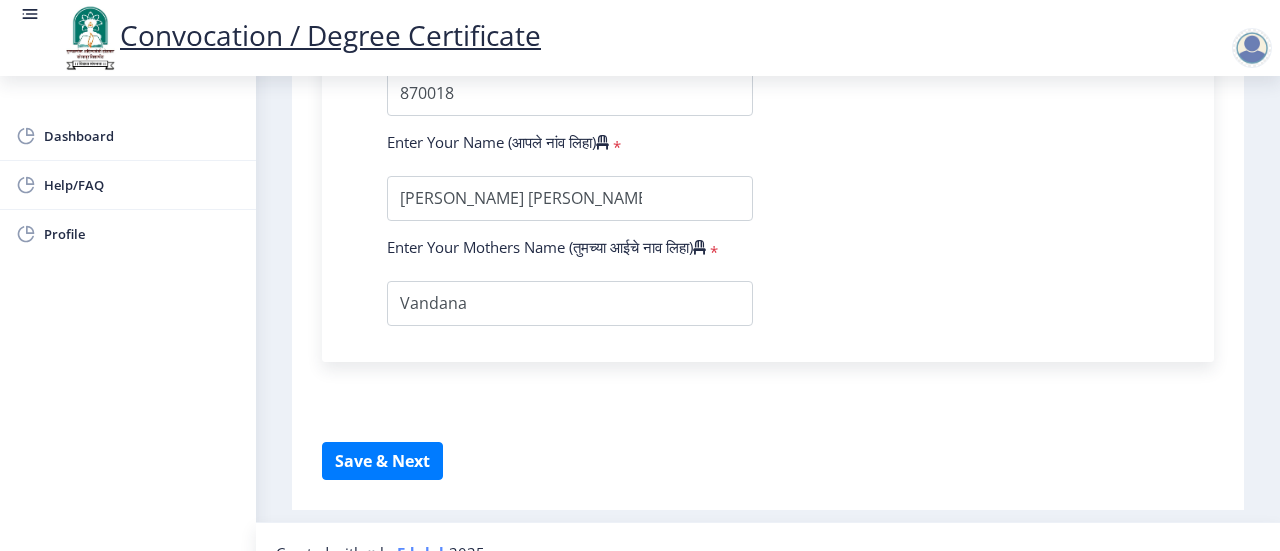 scroll, scrollTop: 1389, scrollLeft: 0, axis: vertical 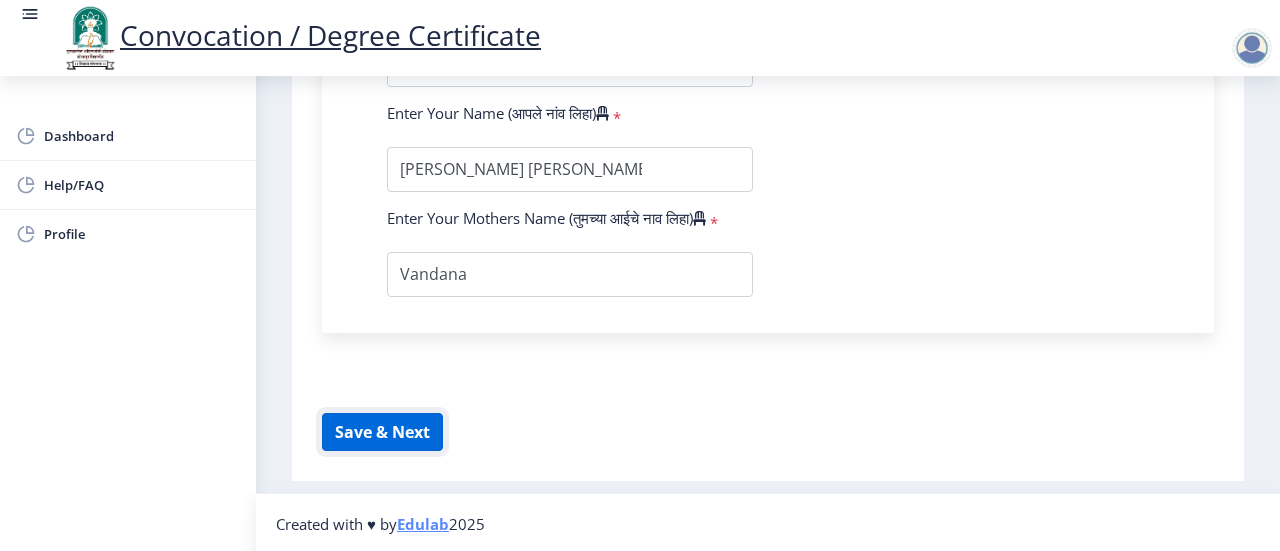 click on "Save & Next" 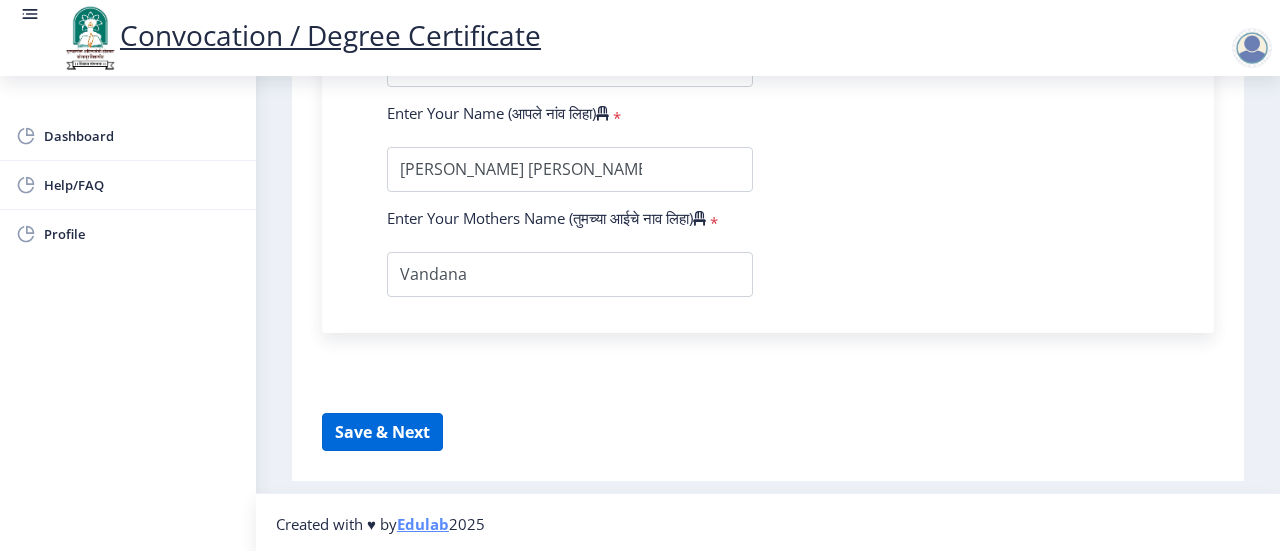 select 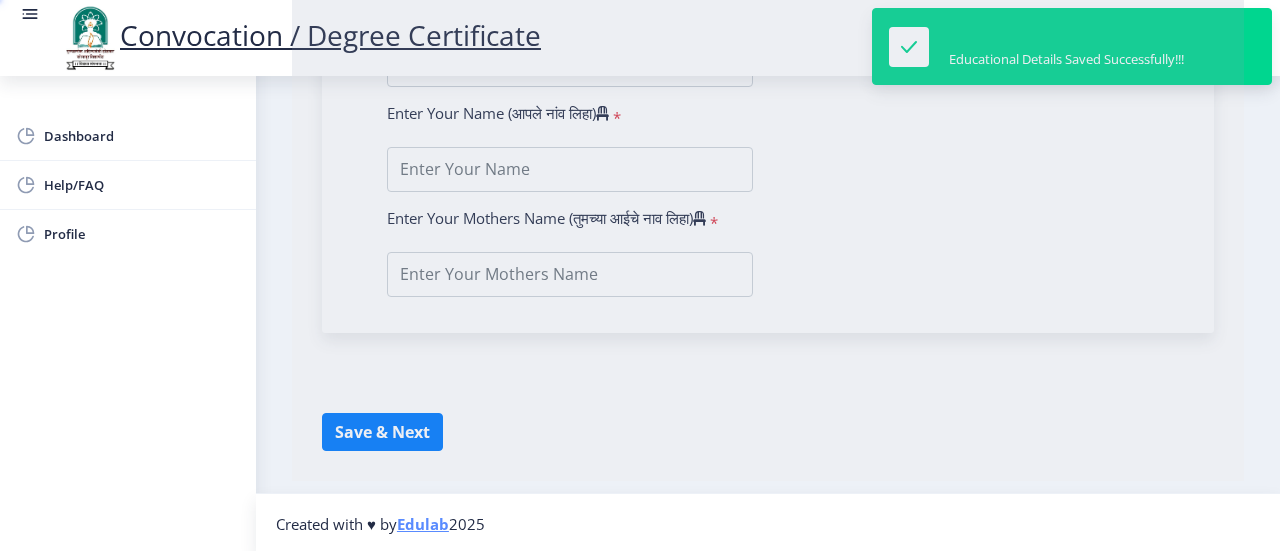 type on "[PERSON_NAME] [PERSON_NAME]" 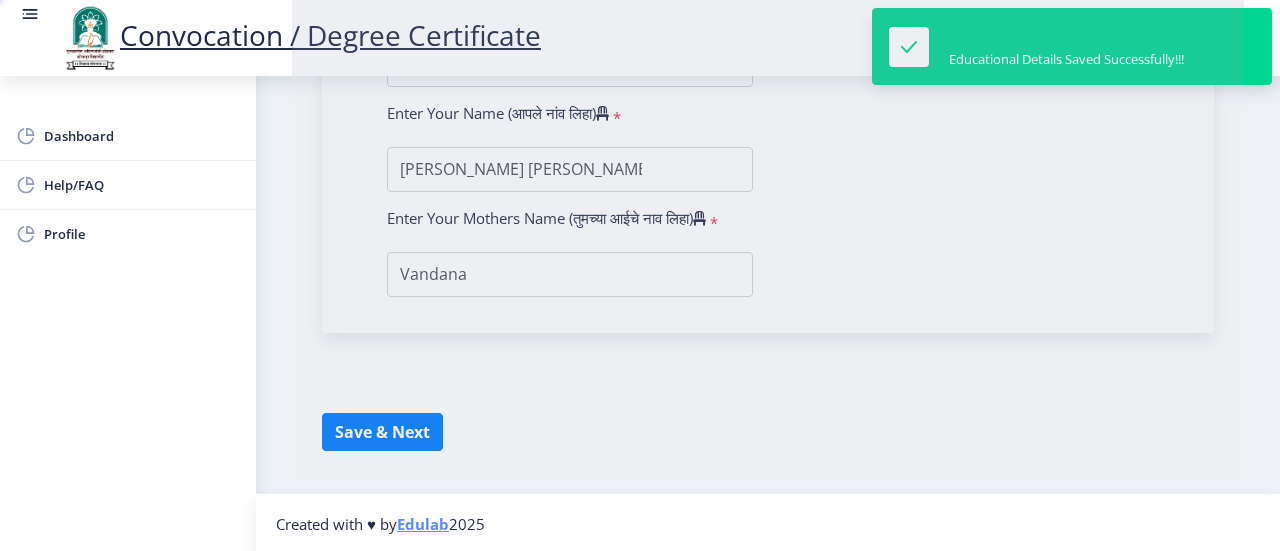scroll, scrollTop: 0, scrollLeft: 0, axis: both 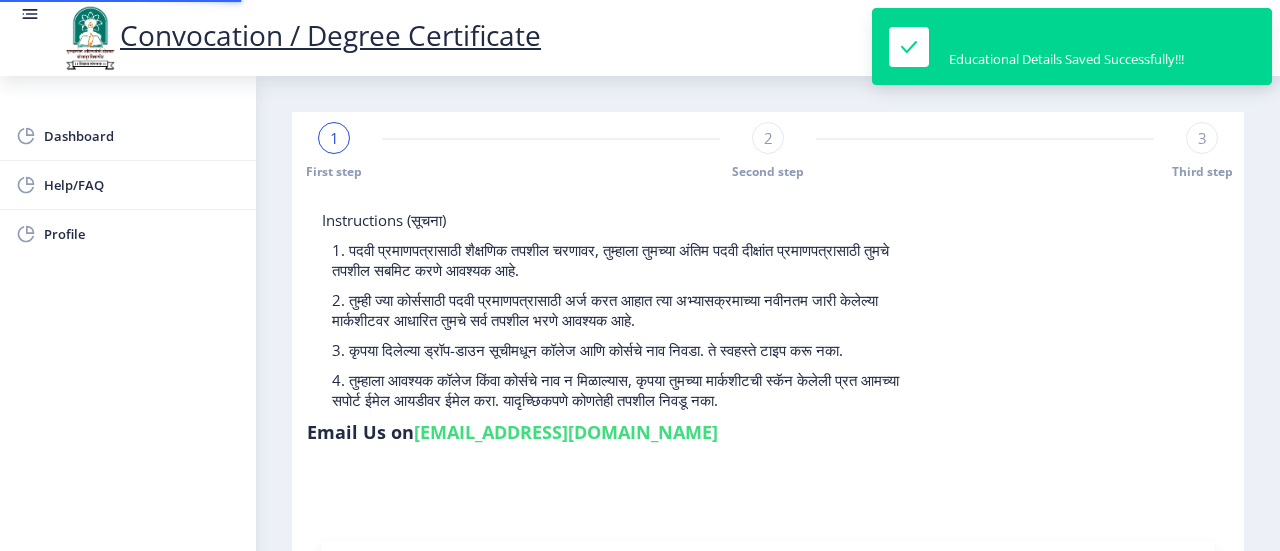 type on "1200005047" 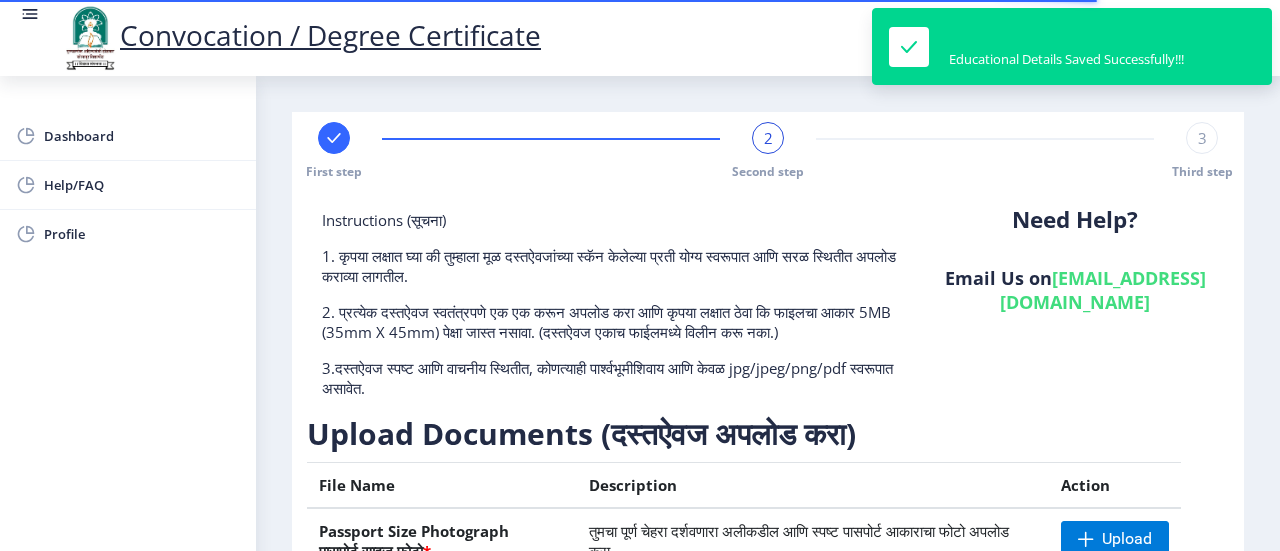 click on "Need Help? Email Us on   [EMAIL_ADDRESS][DOMAIN_NAME]" 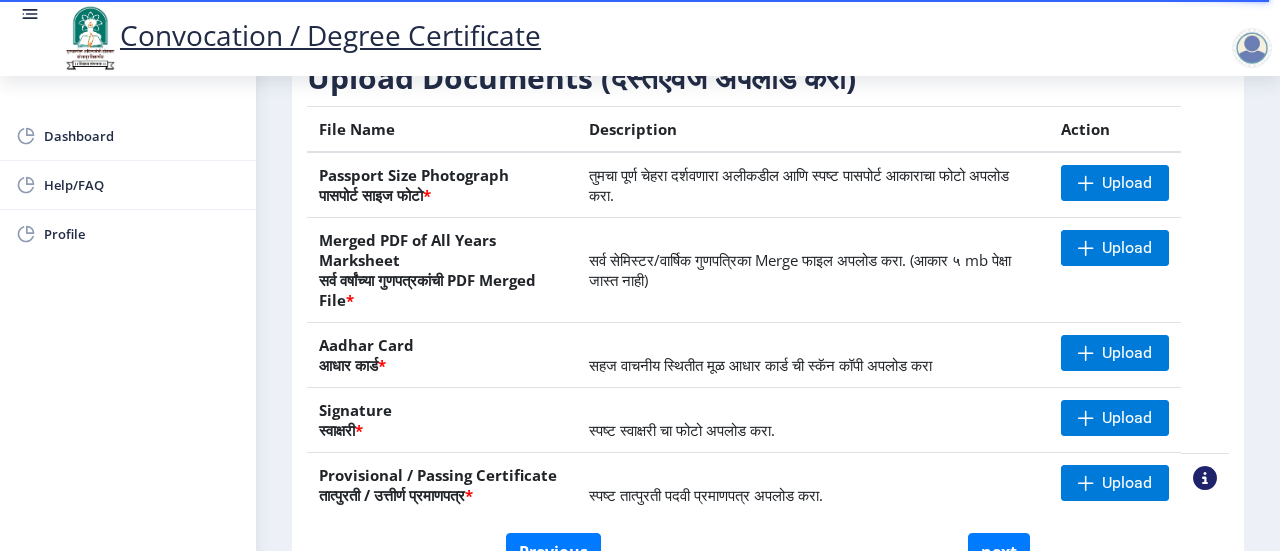scroll, scrollTop: 316, scrollLeft: 0, axis: vertical 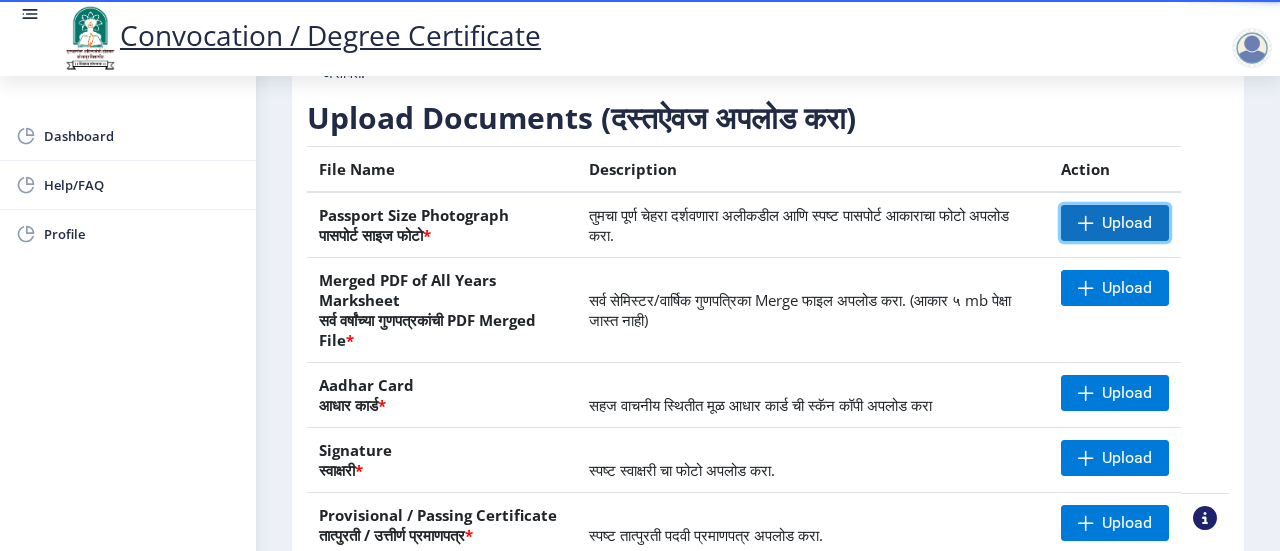 click on "Upload" 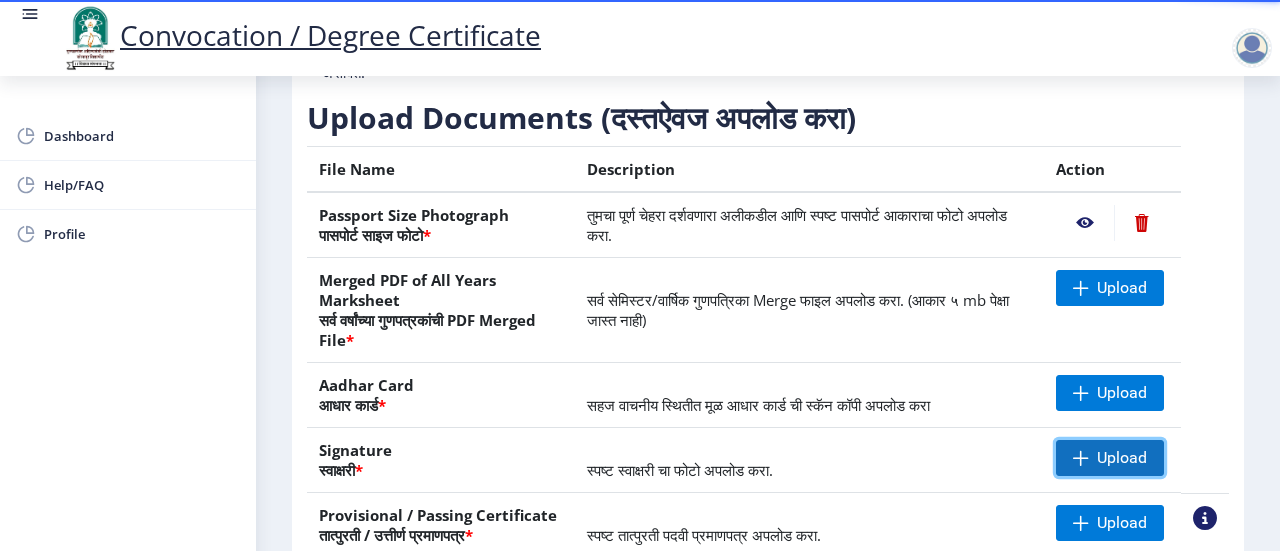 click on "Upload" 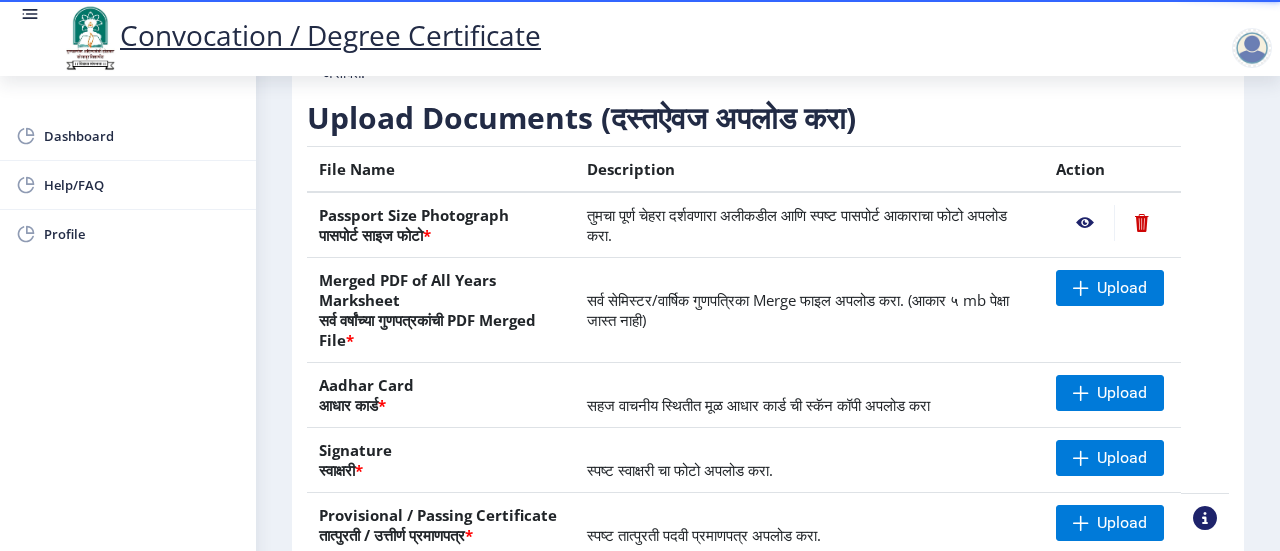 click on "सहज वाचनीय स्थितीत मूळ आधार कार्ड ची स्कॅन कॉपी अपलोड करा" 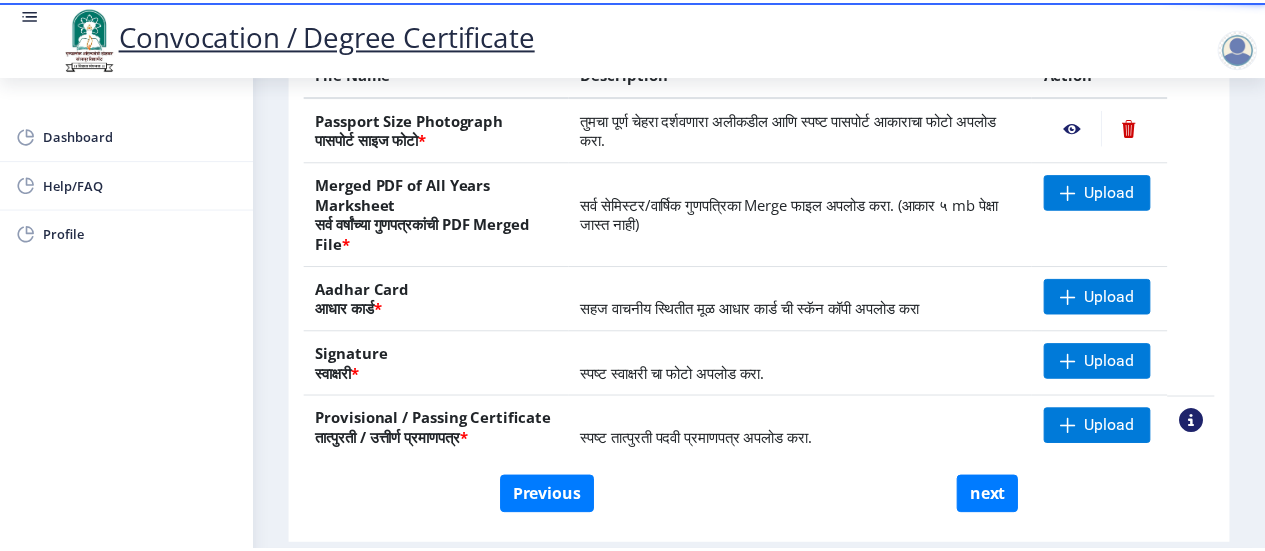 scroll, scrollTop: 476, scrollLeft: 0, axis: vertical 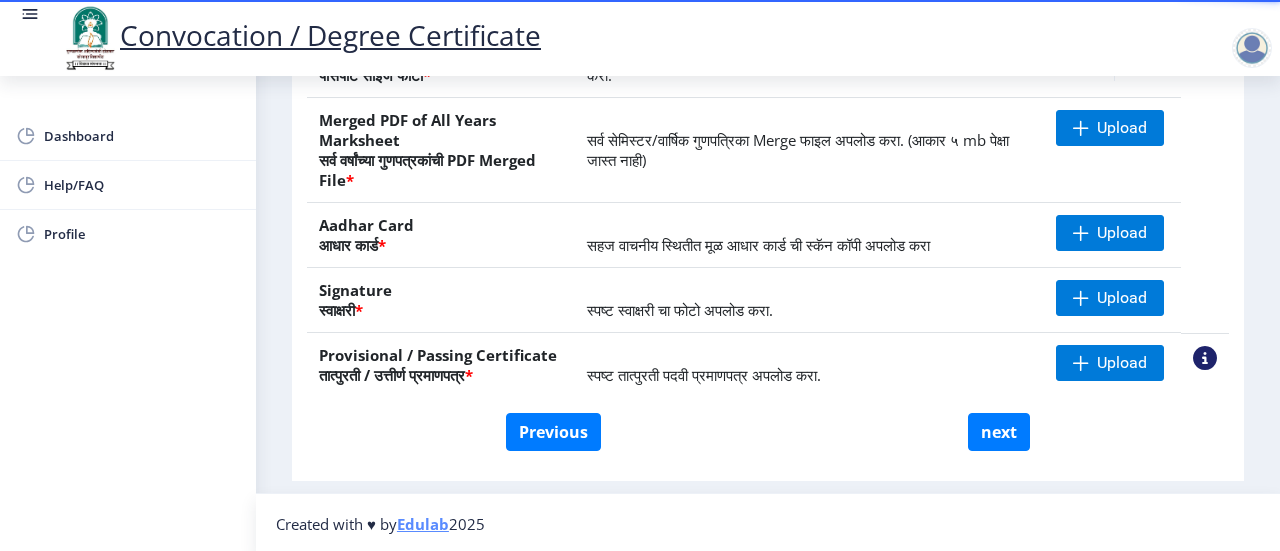 click 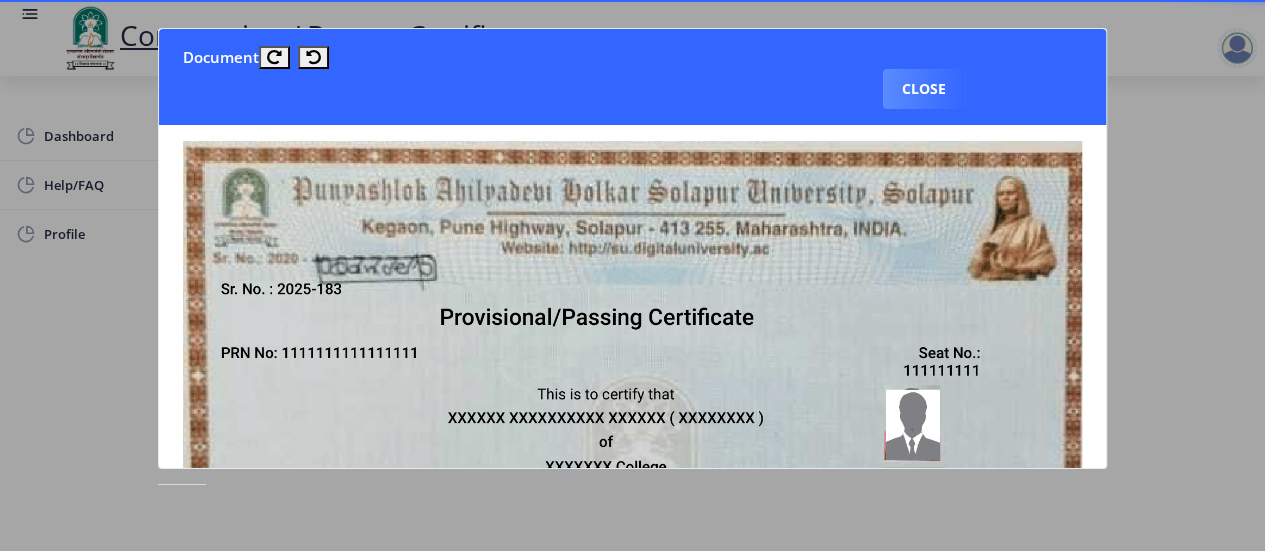 click 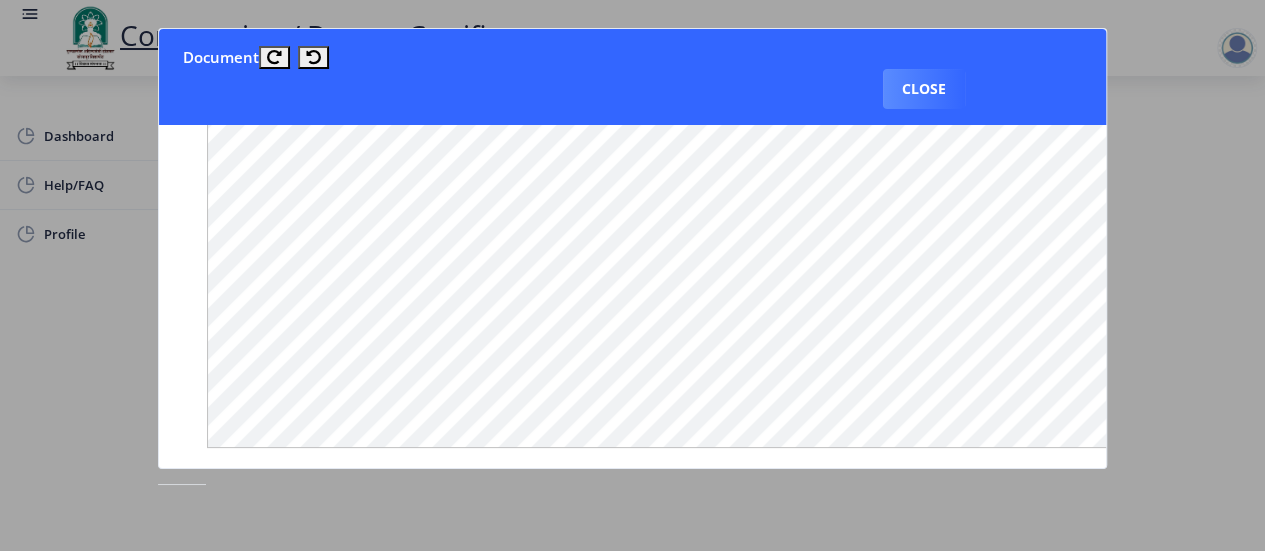 scroll, scrollTop: 1036, scrollLeft: 0, axis: vertical 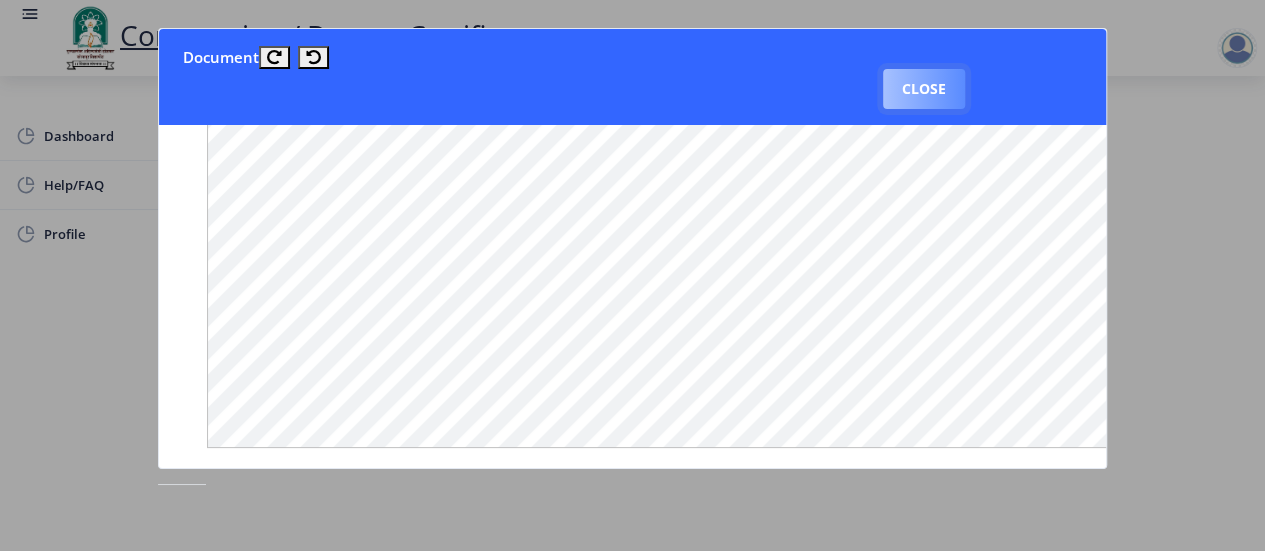 click on "Close" at bounding box center (924, 89) 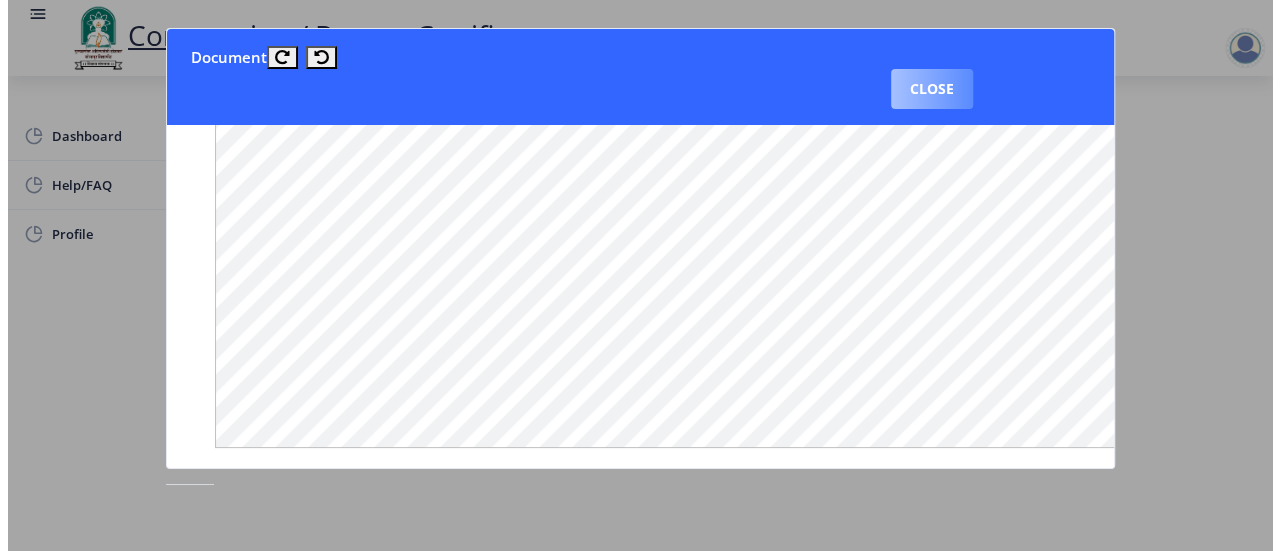scroll, scrollTop: 280, scrollLeft: 0, axis: vertical 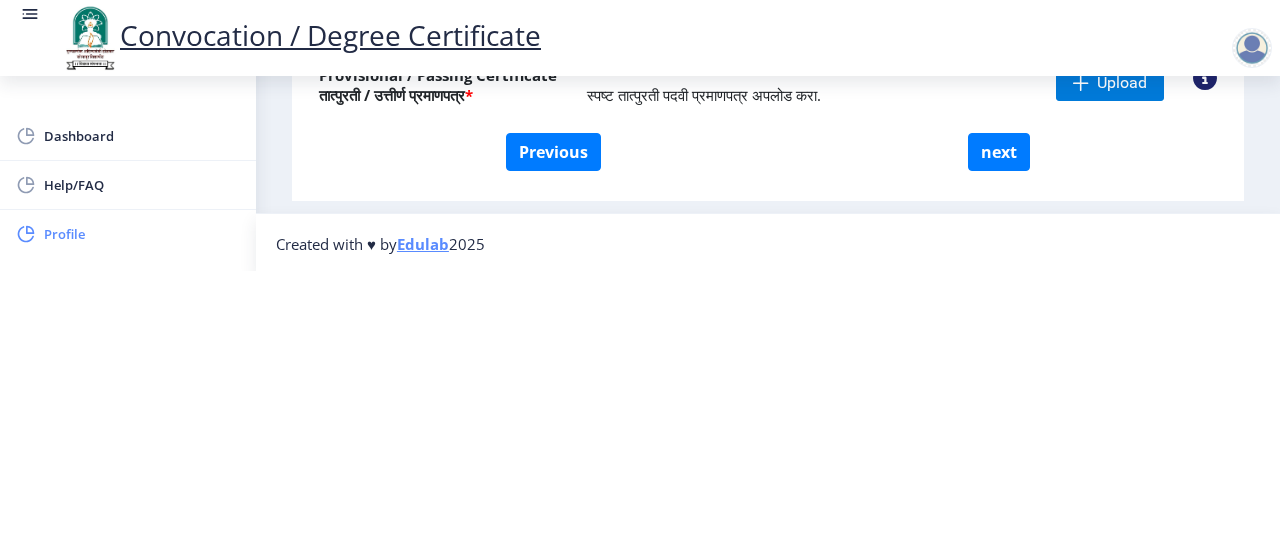 click on "Profile" 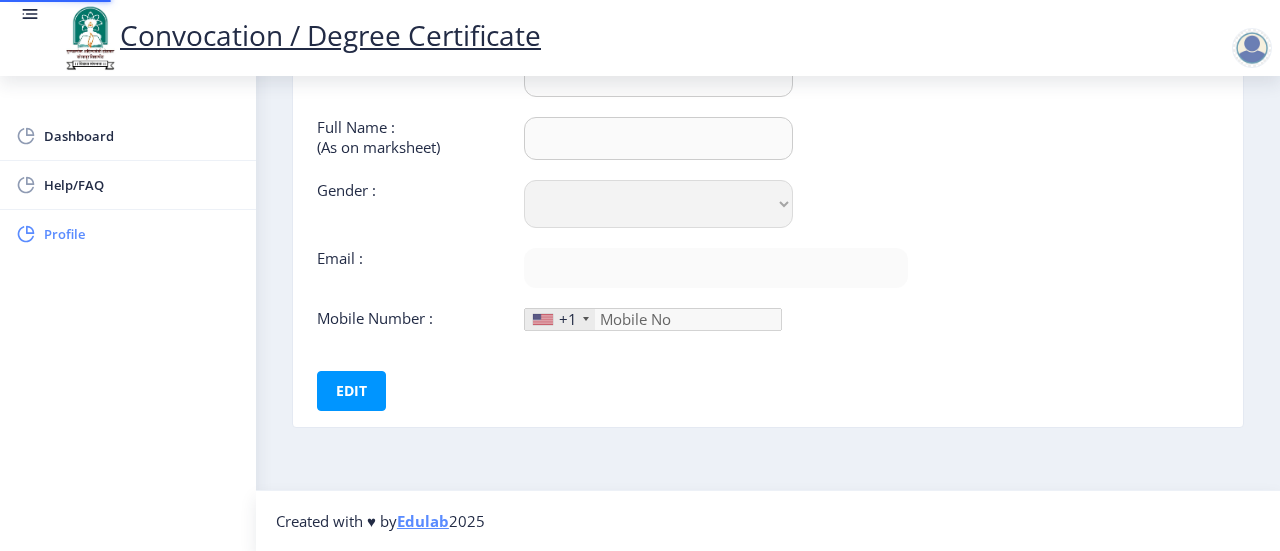 scroll, scrollTop: 0, scrollLeft: 0, axis: both 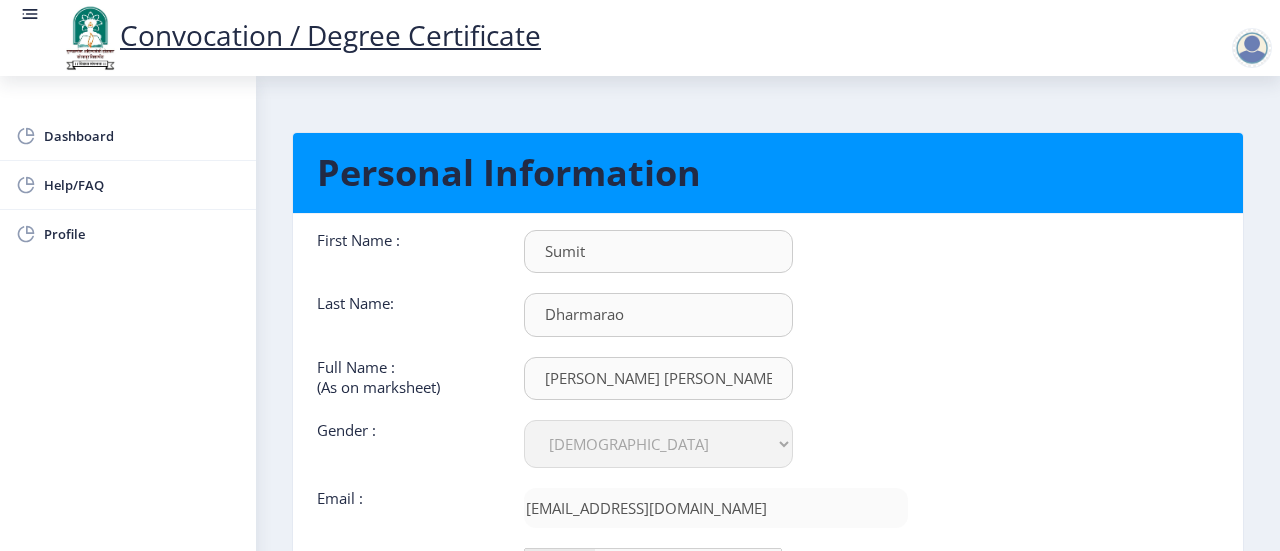 click on "[PERSON_NAME] [PERSON_NAME]" 